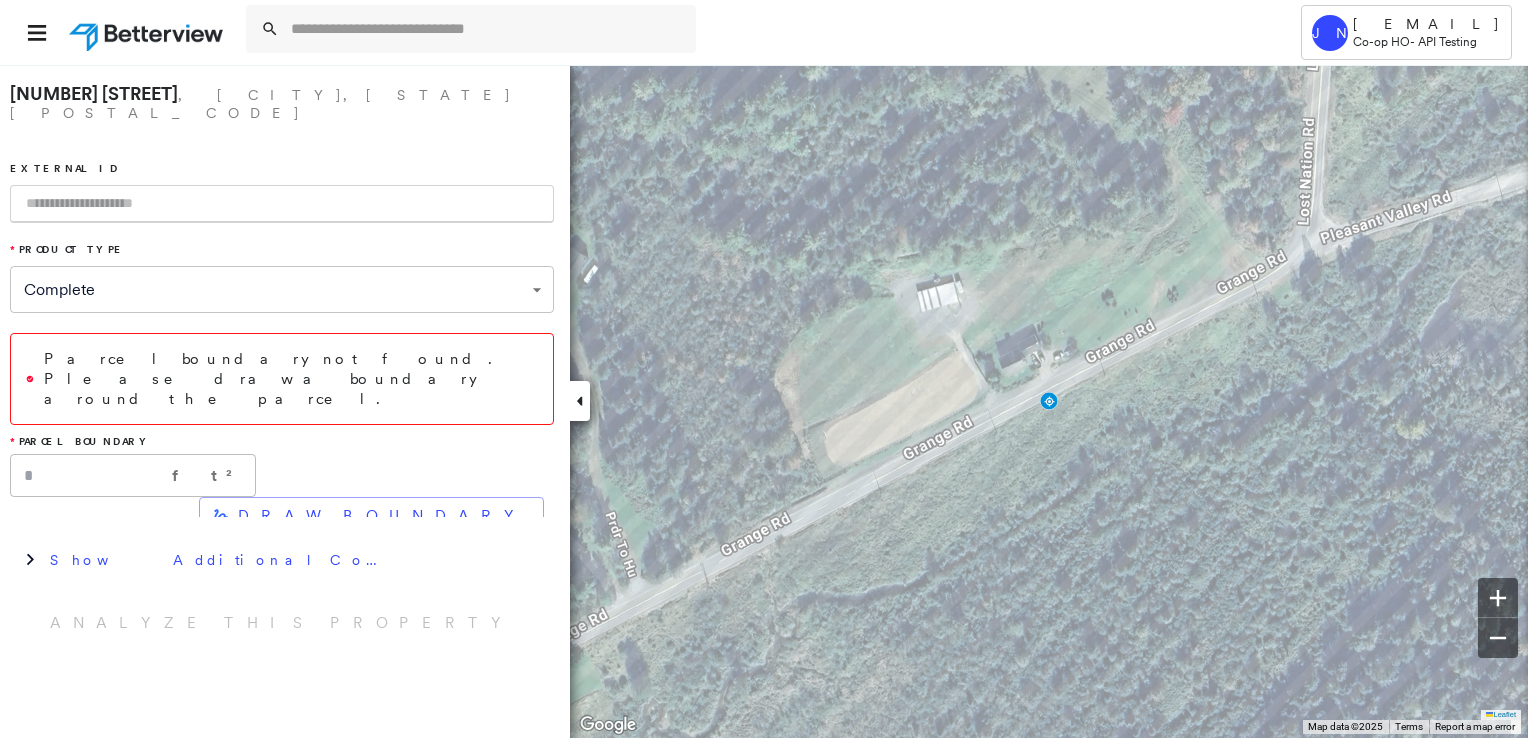 scroll, scrollTop: 0, scrollLeft: 0, axis: both 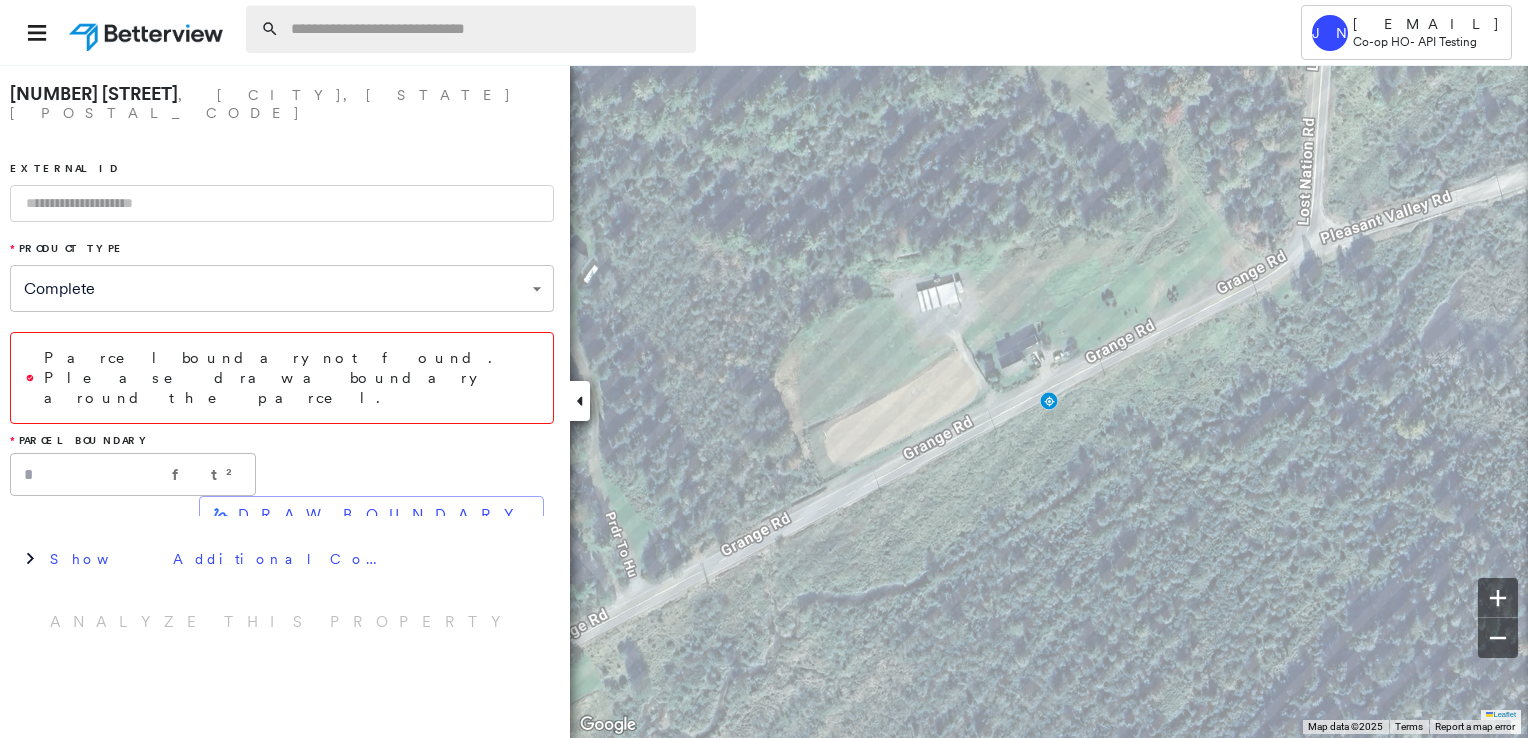click at bounding box center [487, 29] 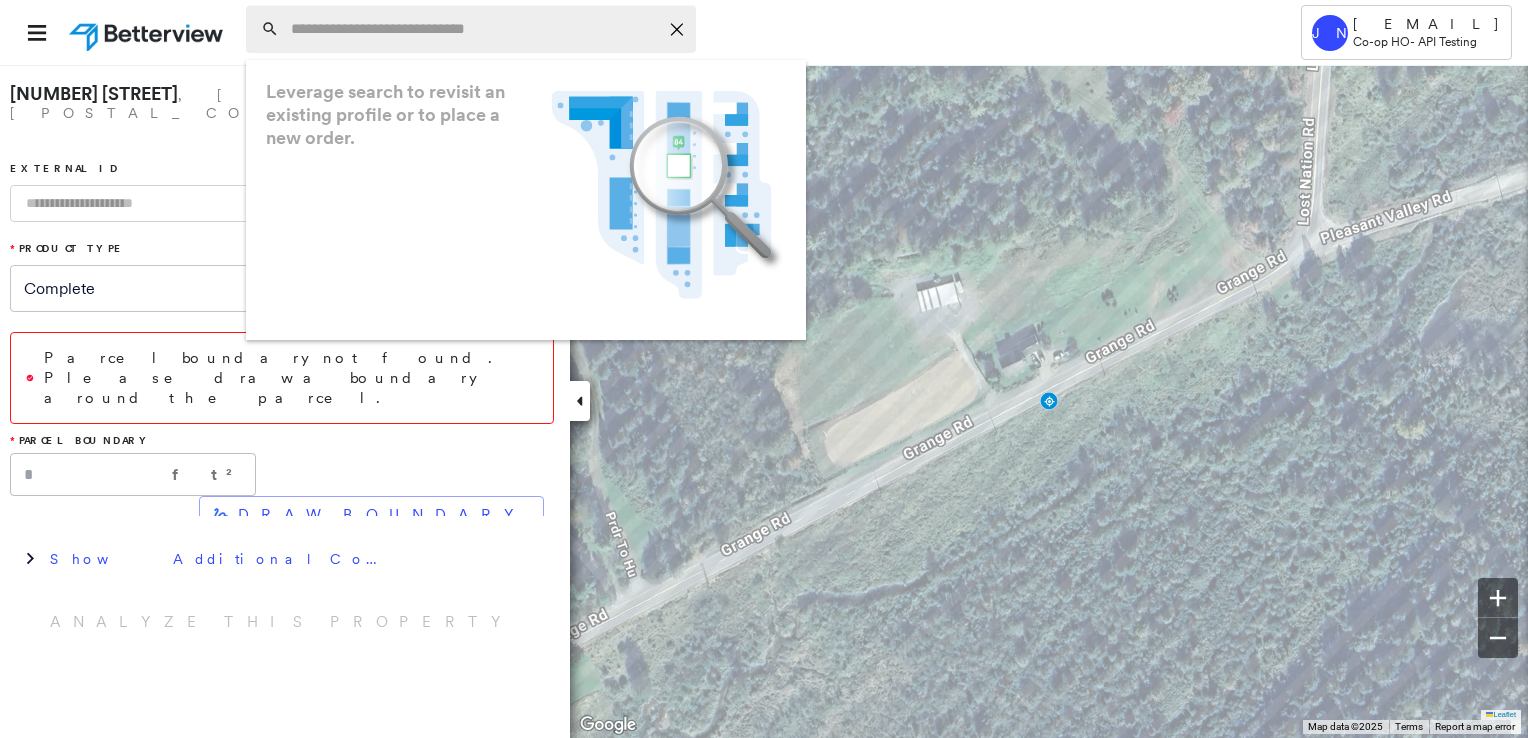paste on "**********" 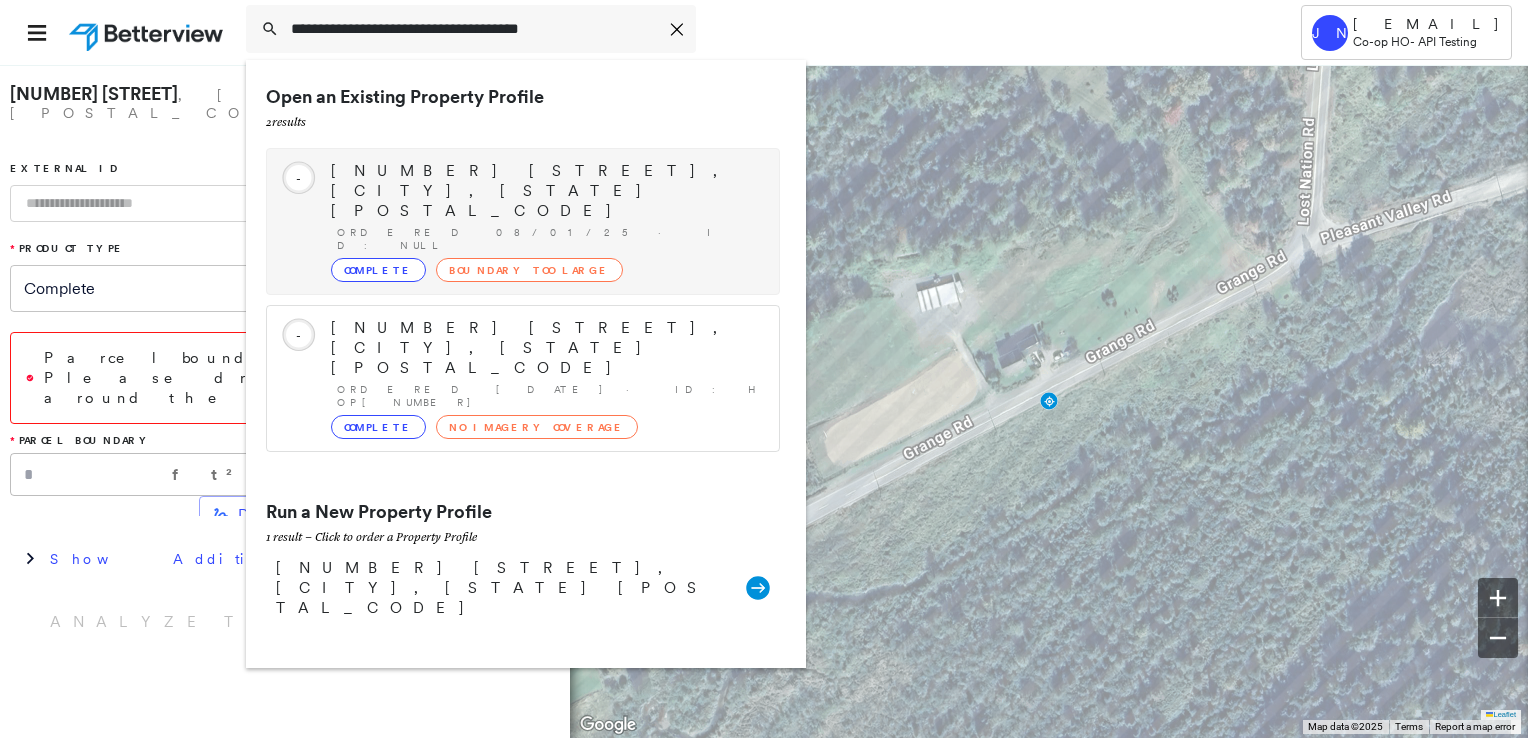 type on "**********" 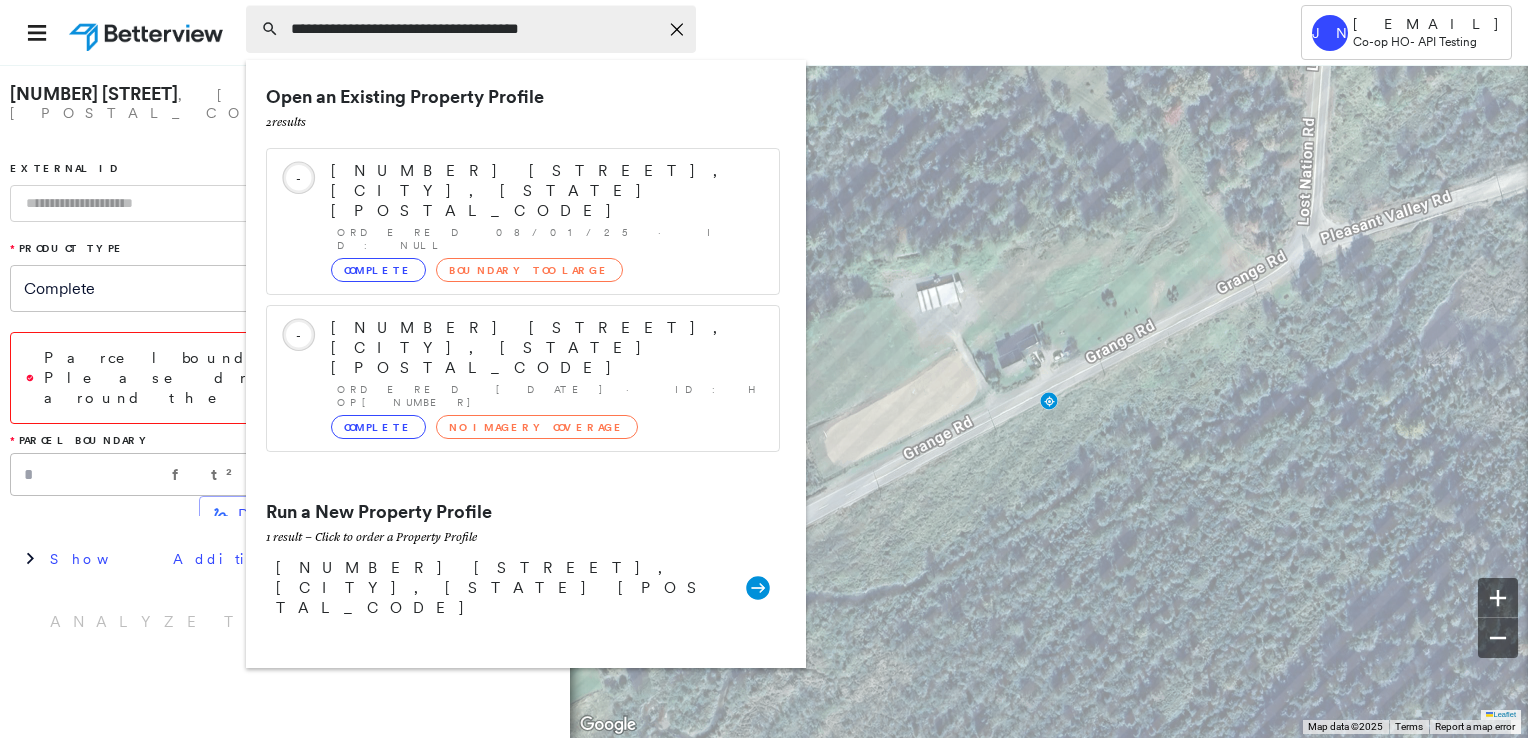 click on "Icon_Closemodal" 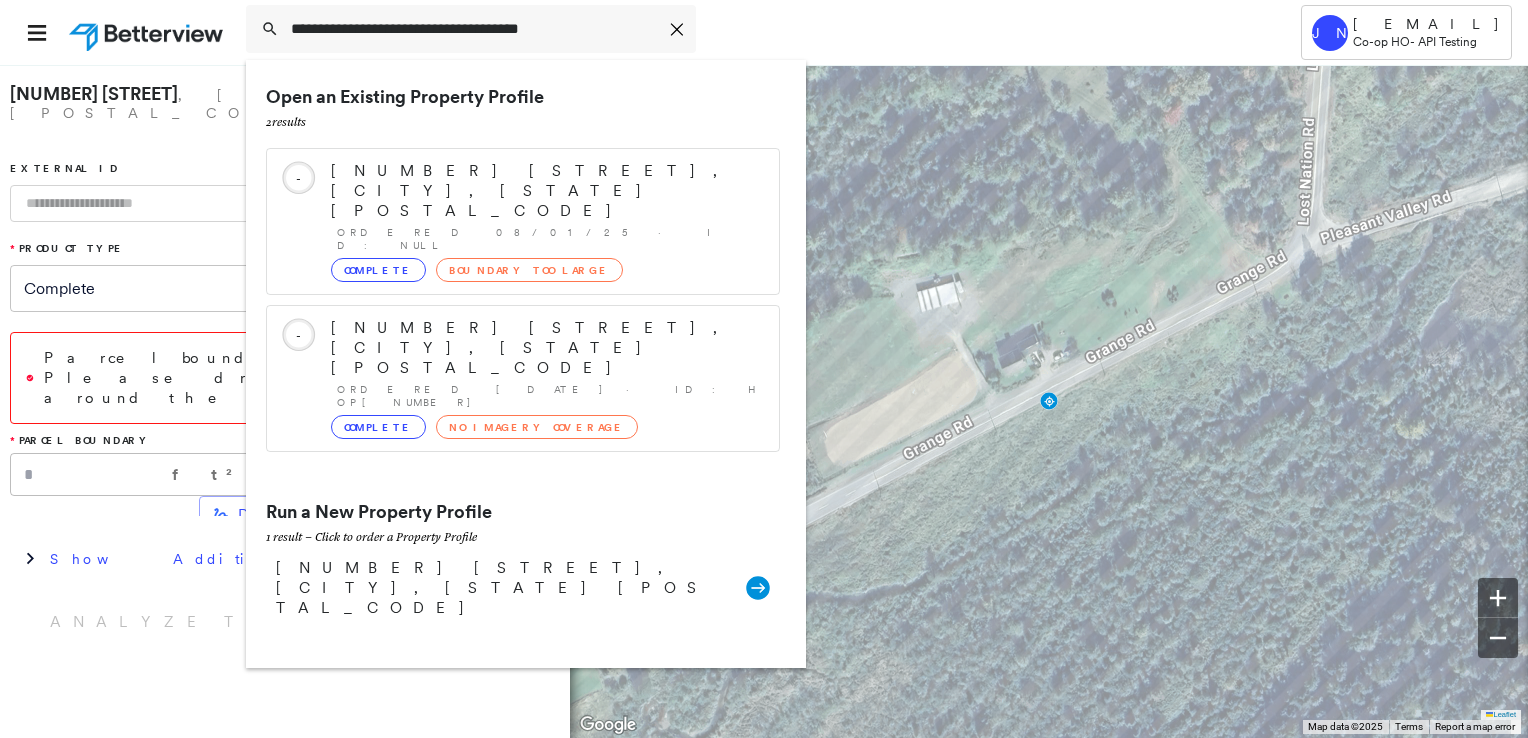 click on "**********" at bounding box center (711, 32) 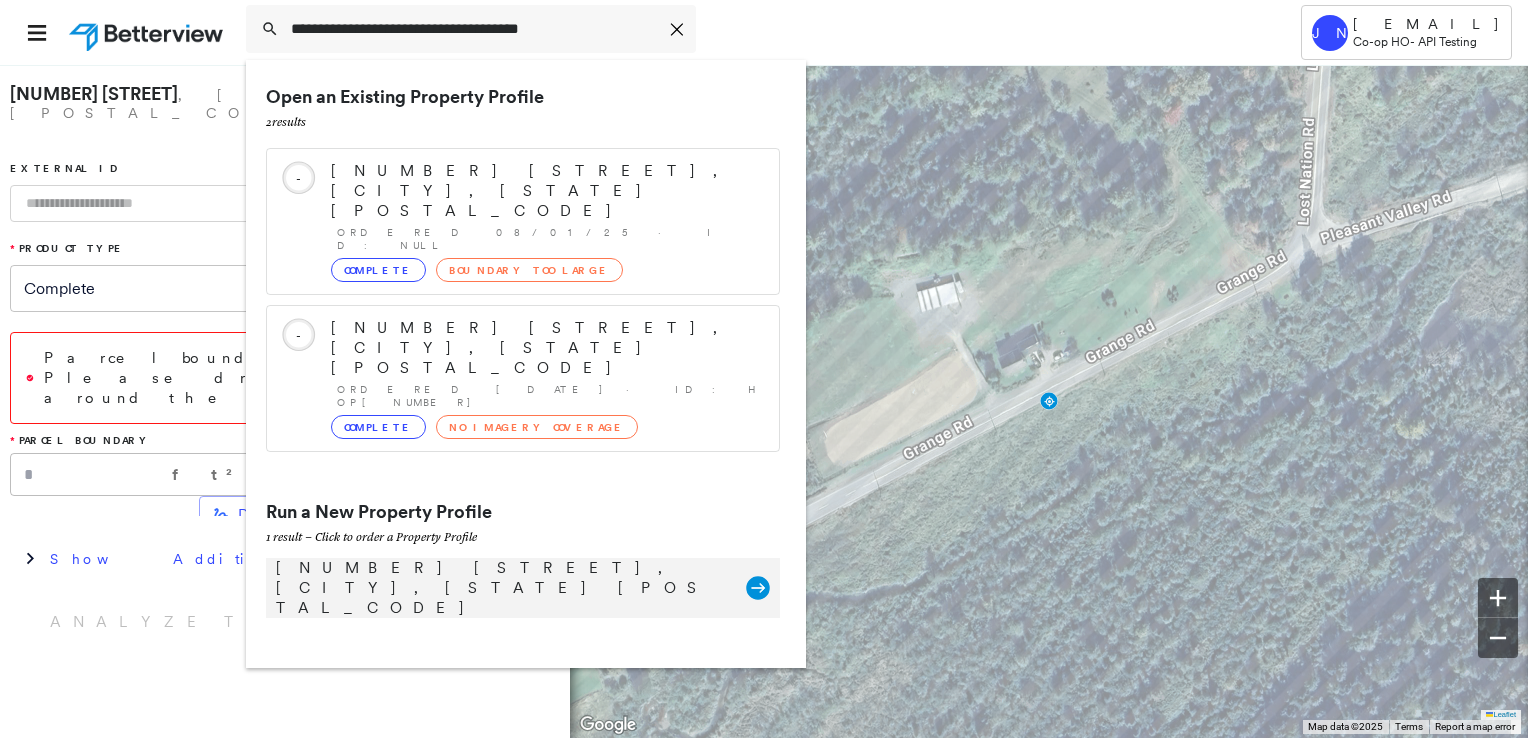 click on "[NUMBER] [STREET], [CITY], [STATE] [POSTAL_CODE]" at bounding box center [501, 588] 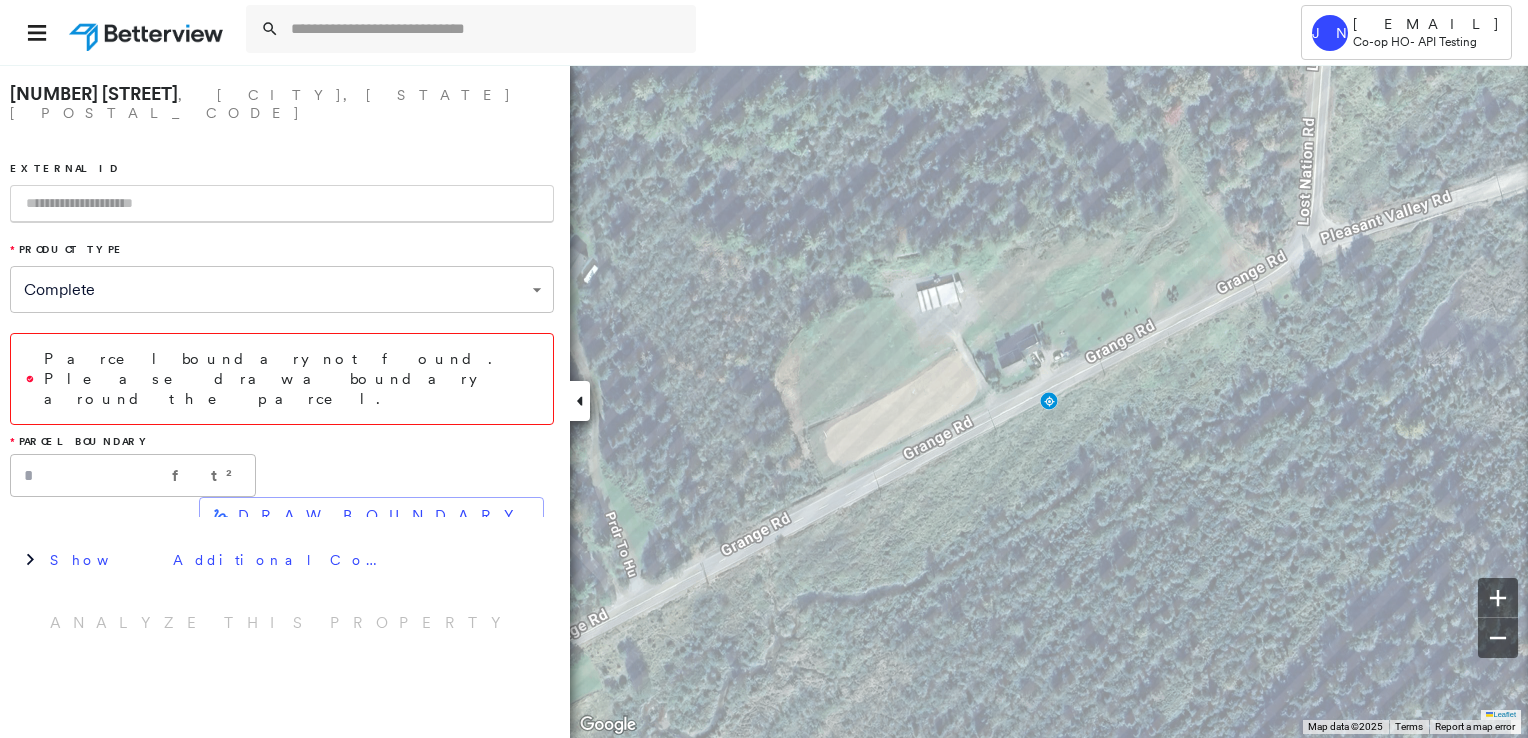 click at bounding box center (282, 204) 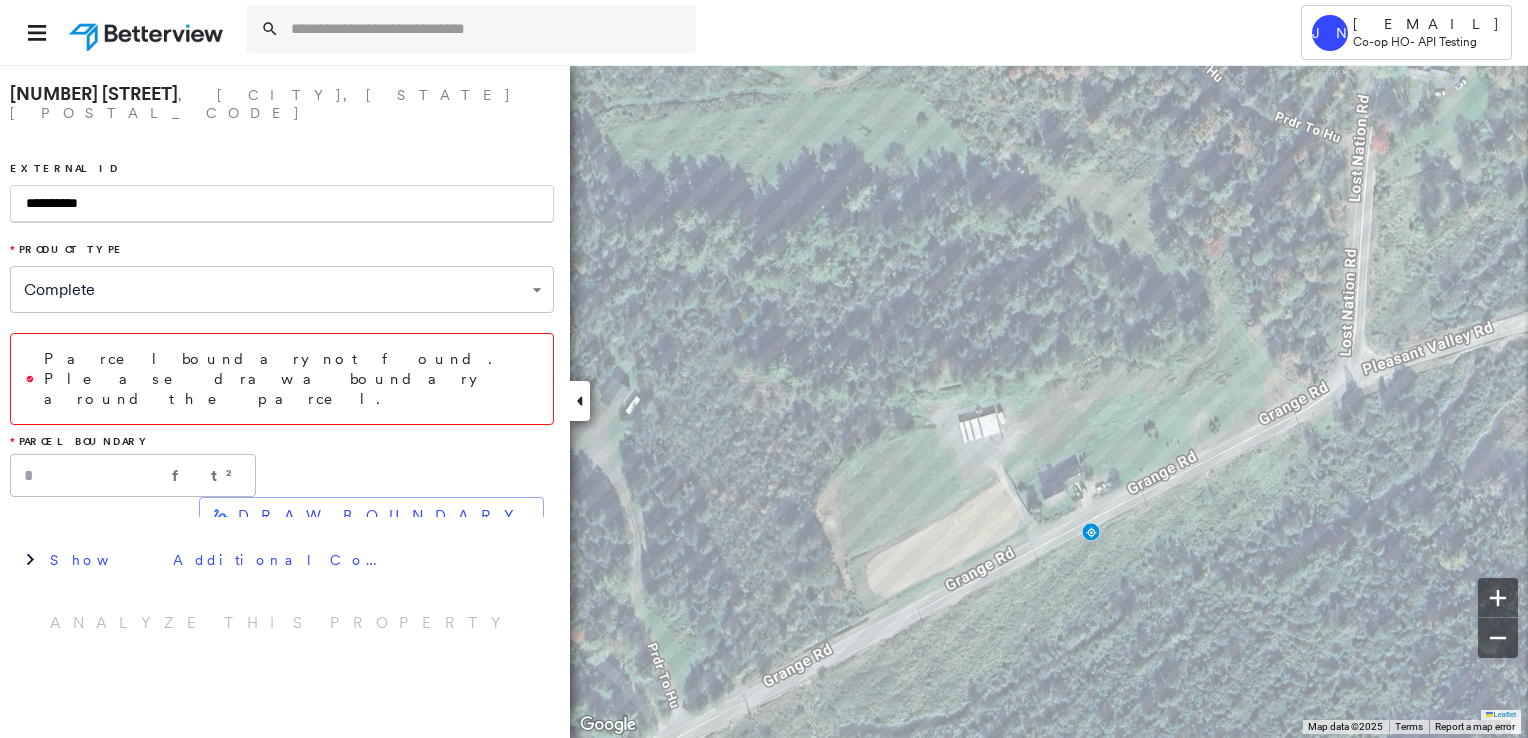 type on "**********" 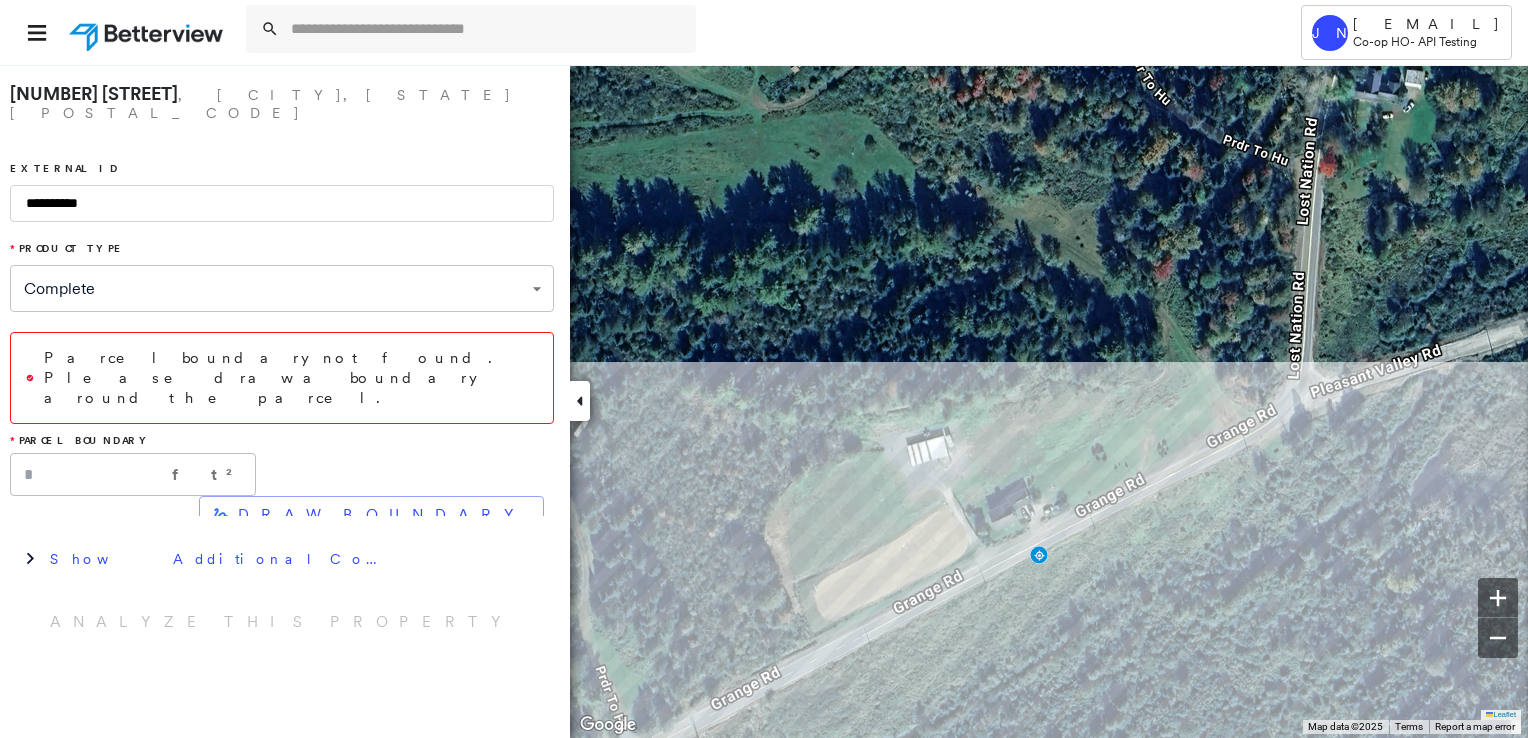 click on "**********" at bounding box center (764, 369) 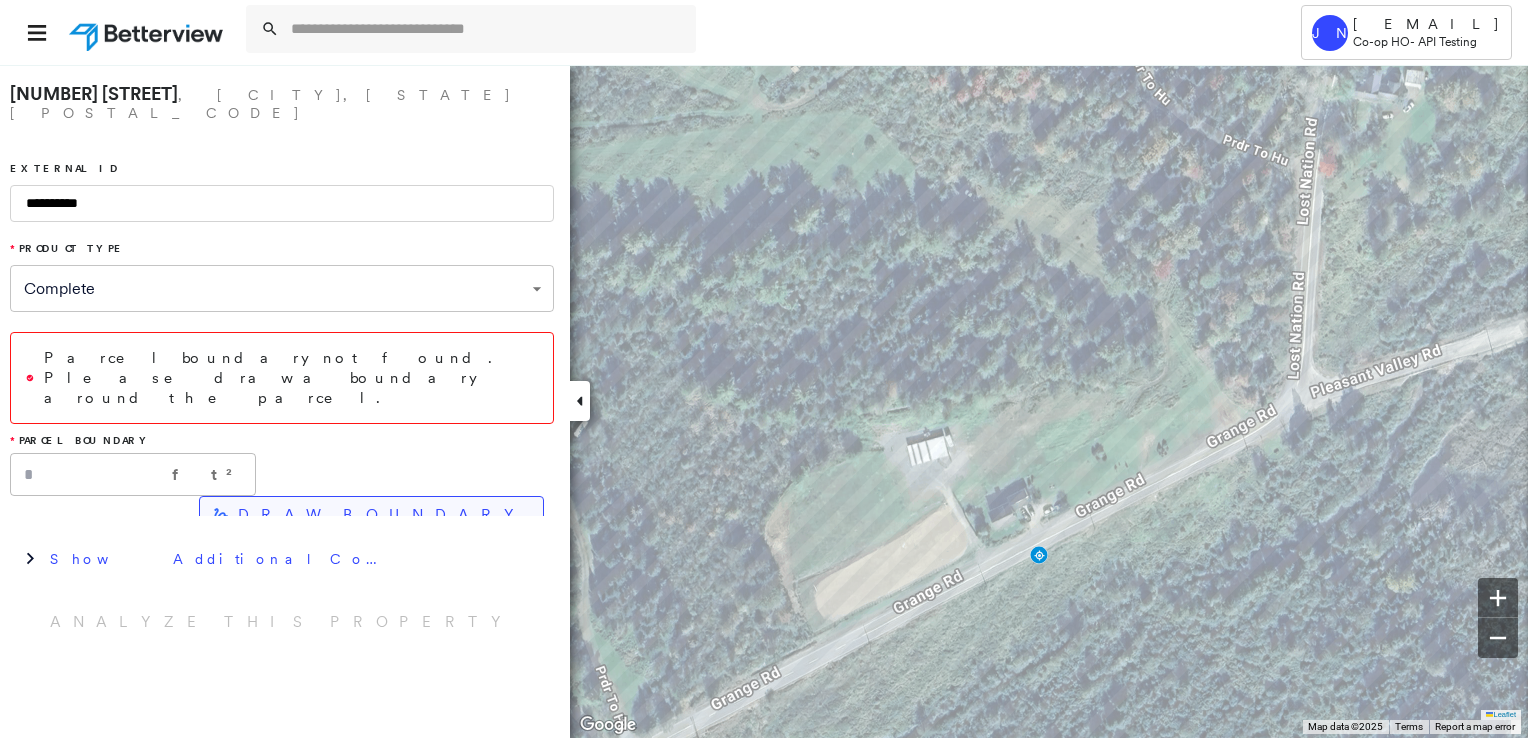 click on "DRAW BOUNDARY" at bounding box center [382, 515] 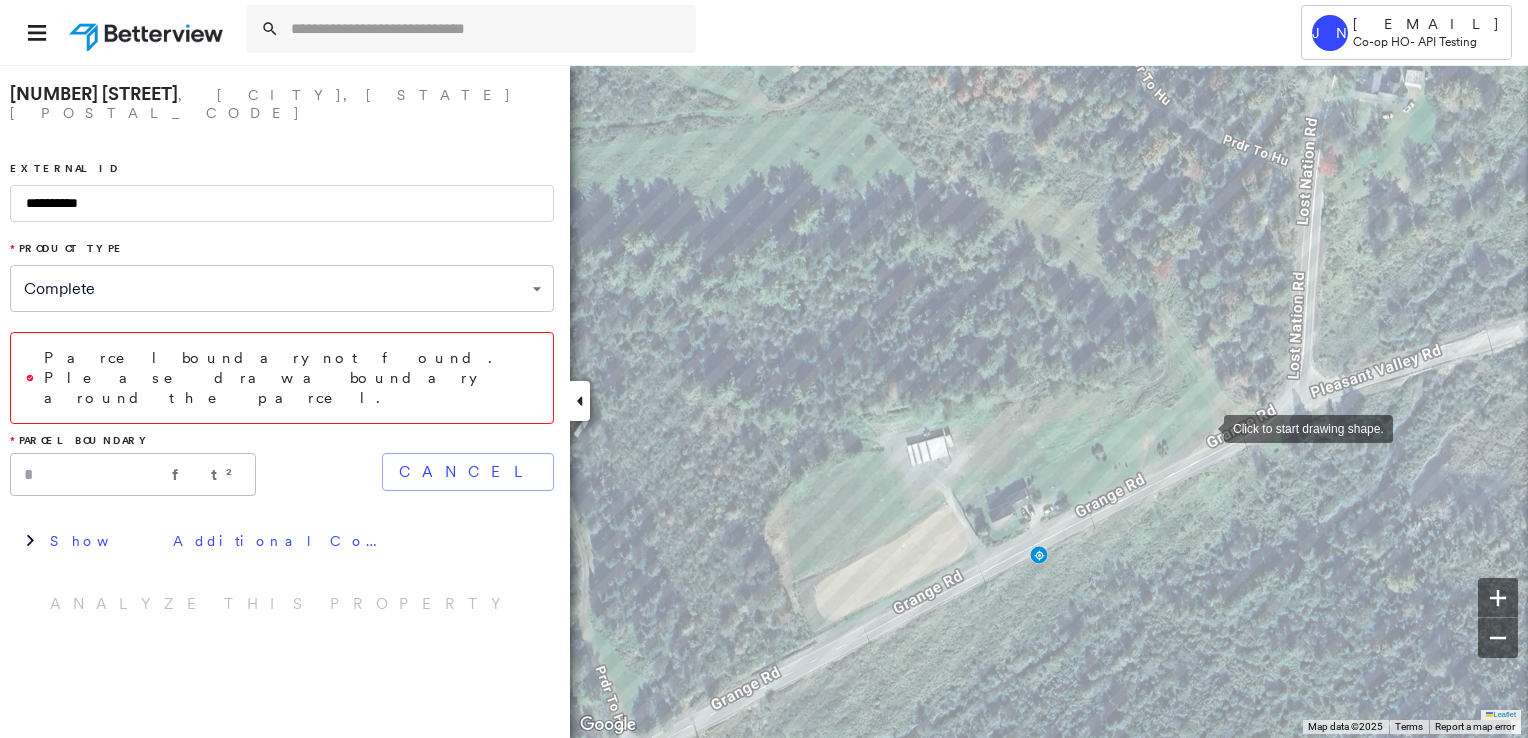 click at bounding box center (1204, 427) 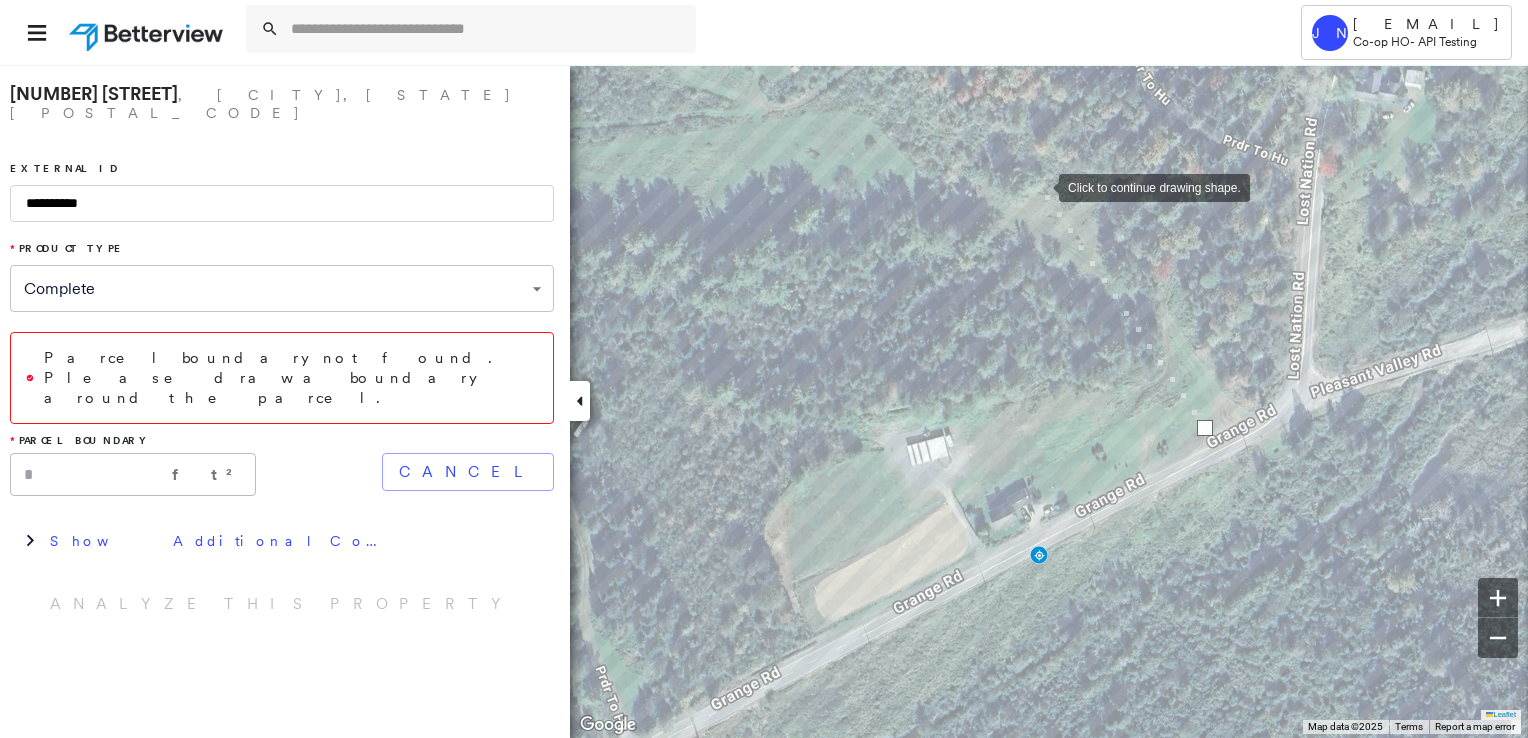 click at bounding box center (1039, 186) 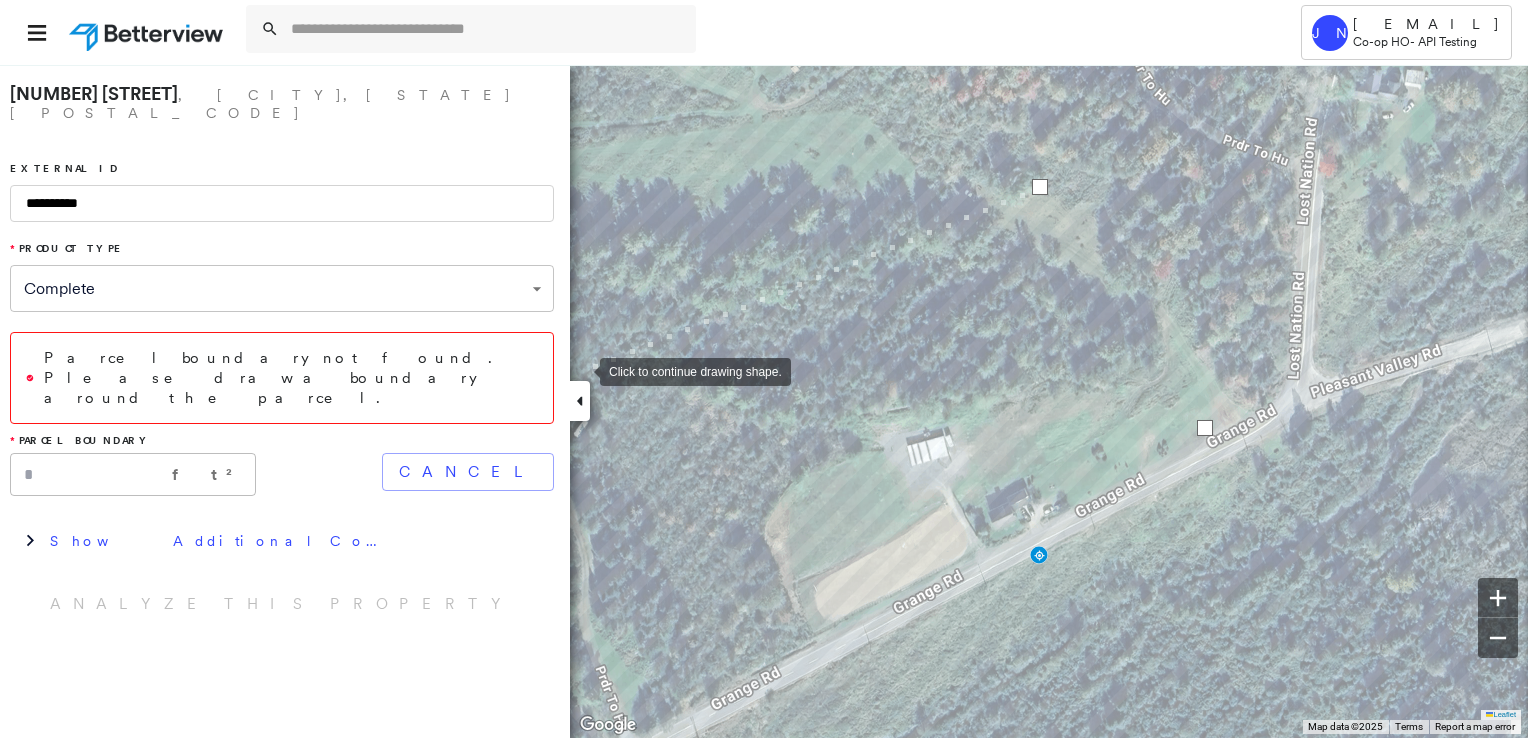 click at bounding box center [580, 370] 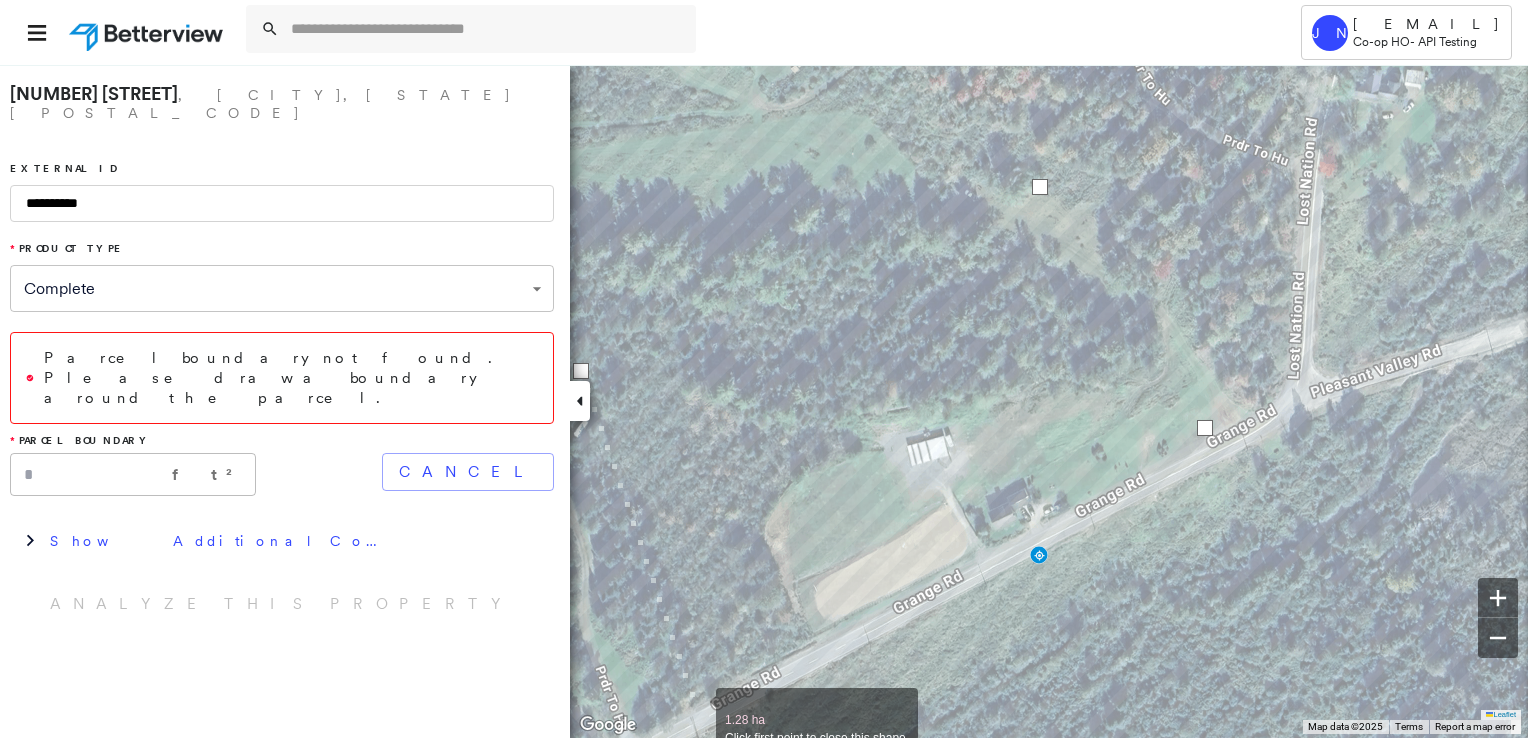 click at bounding box center [696, 709] 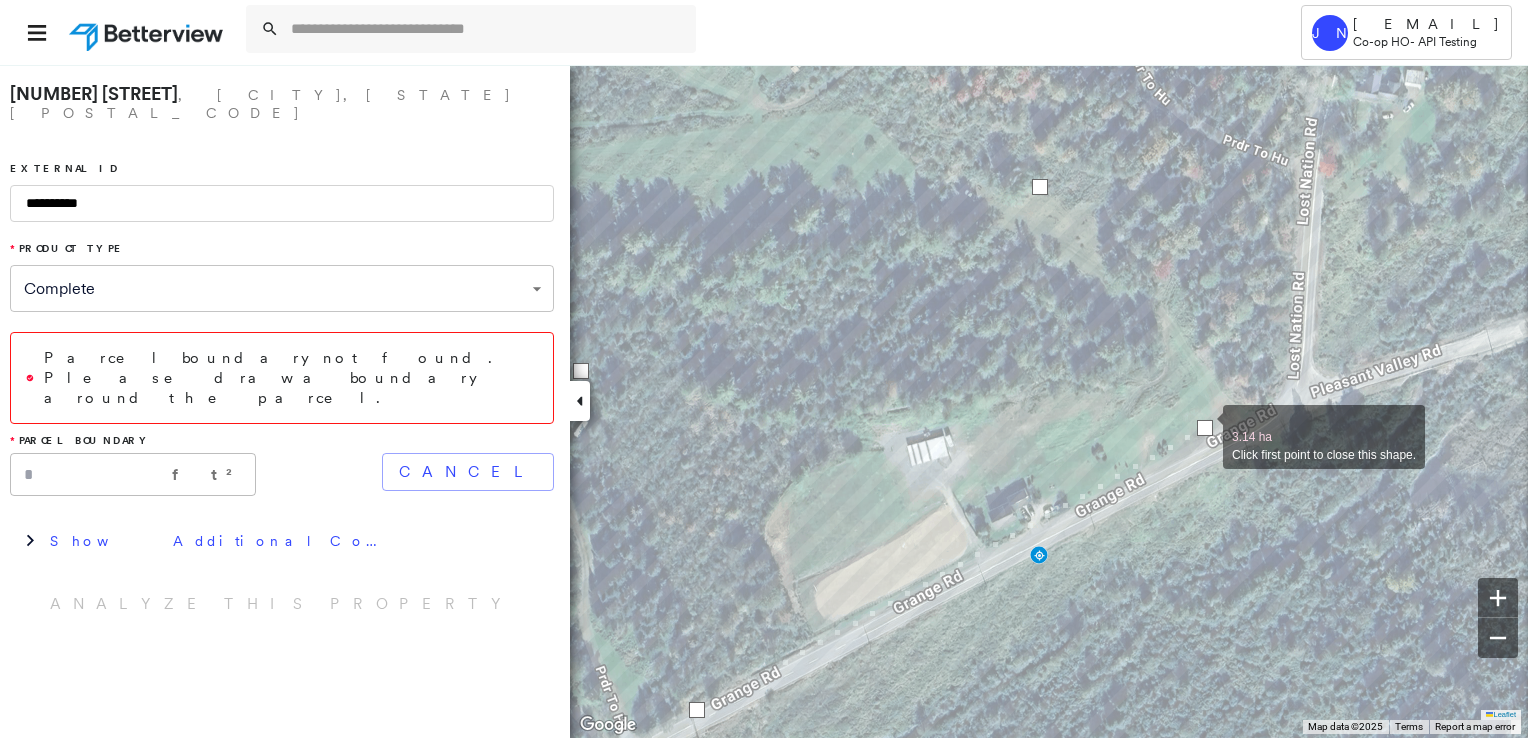click at bounding box center [1205, 428] 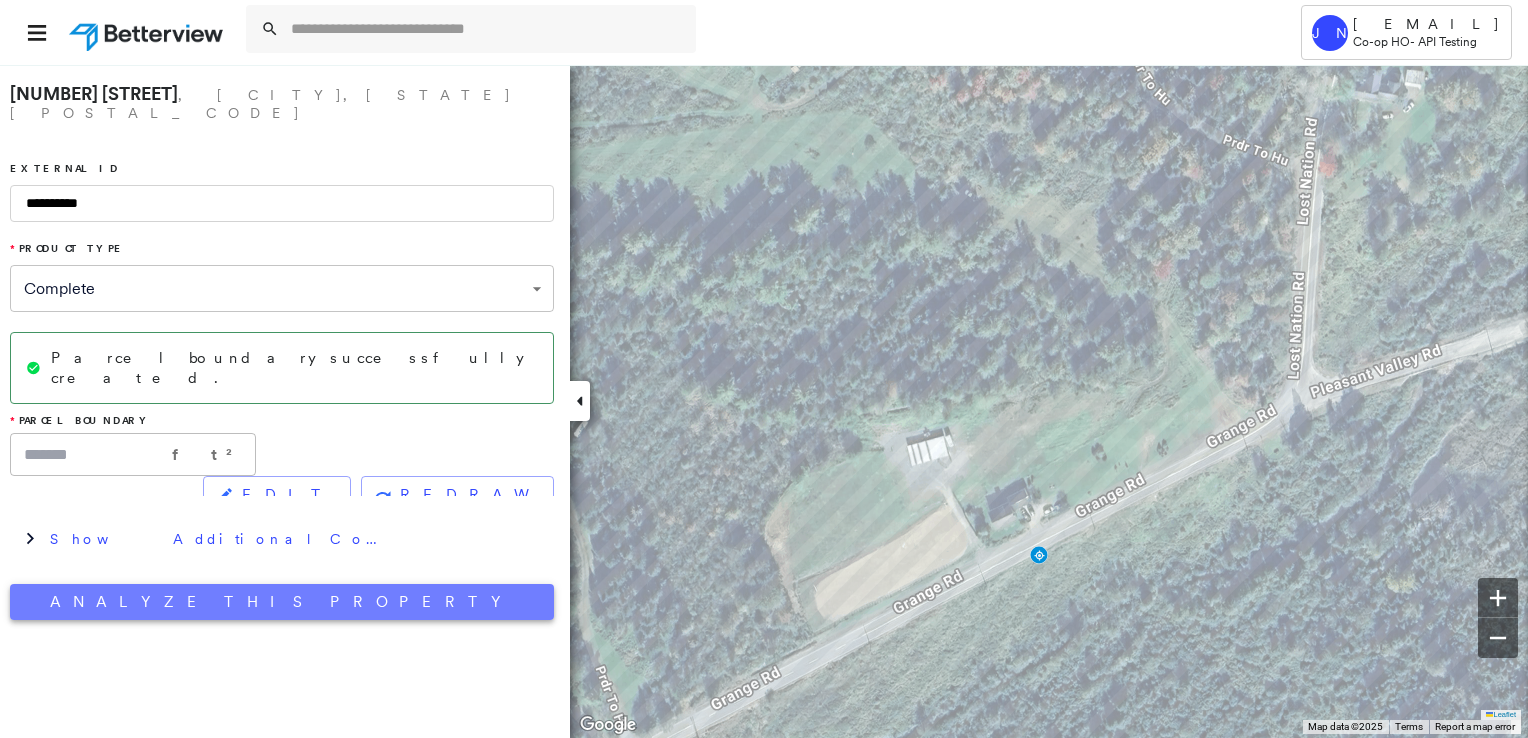 click on "Analyze This Property" at bounding box center [282, 602] 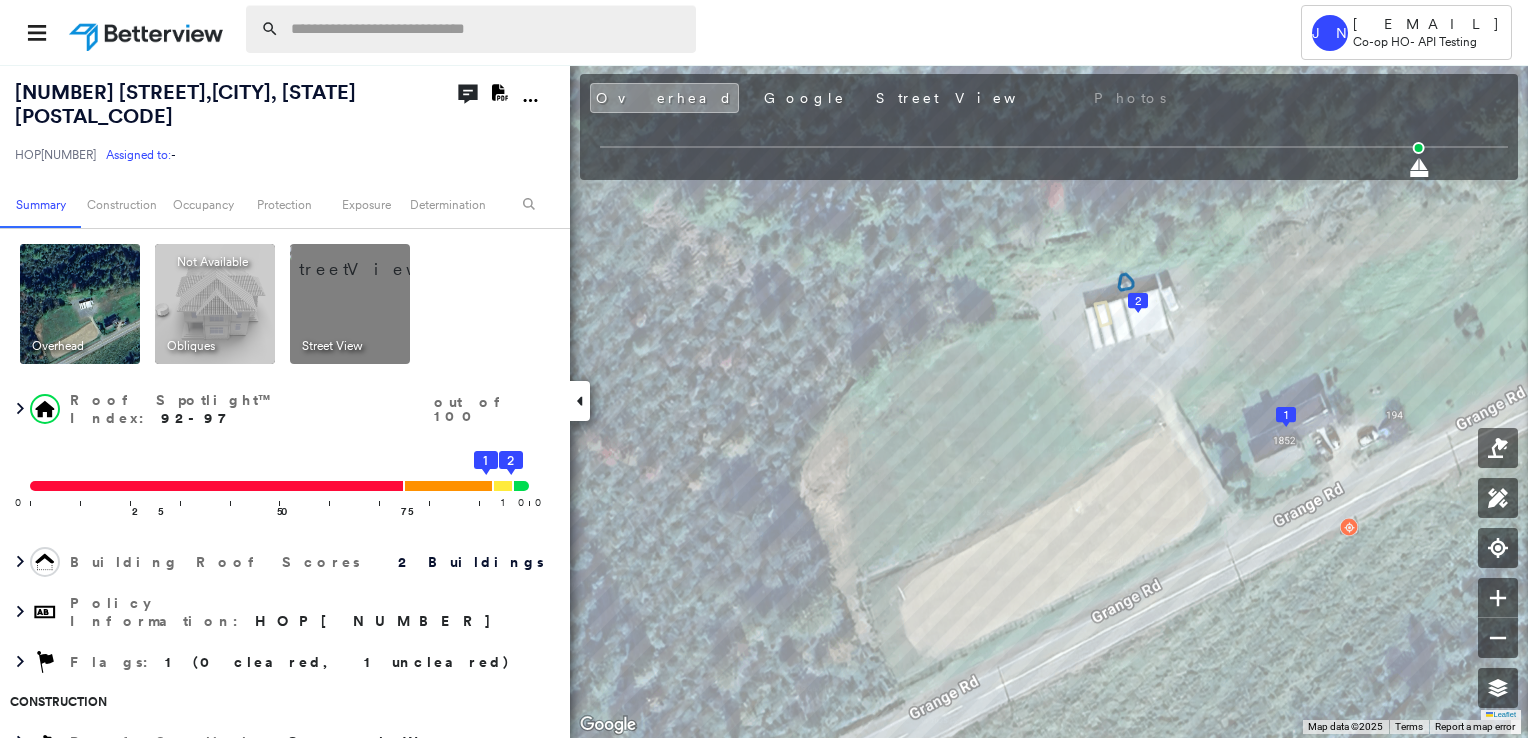 click at bounding box center [487, 29] 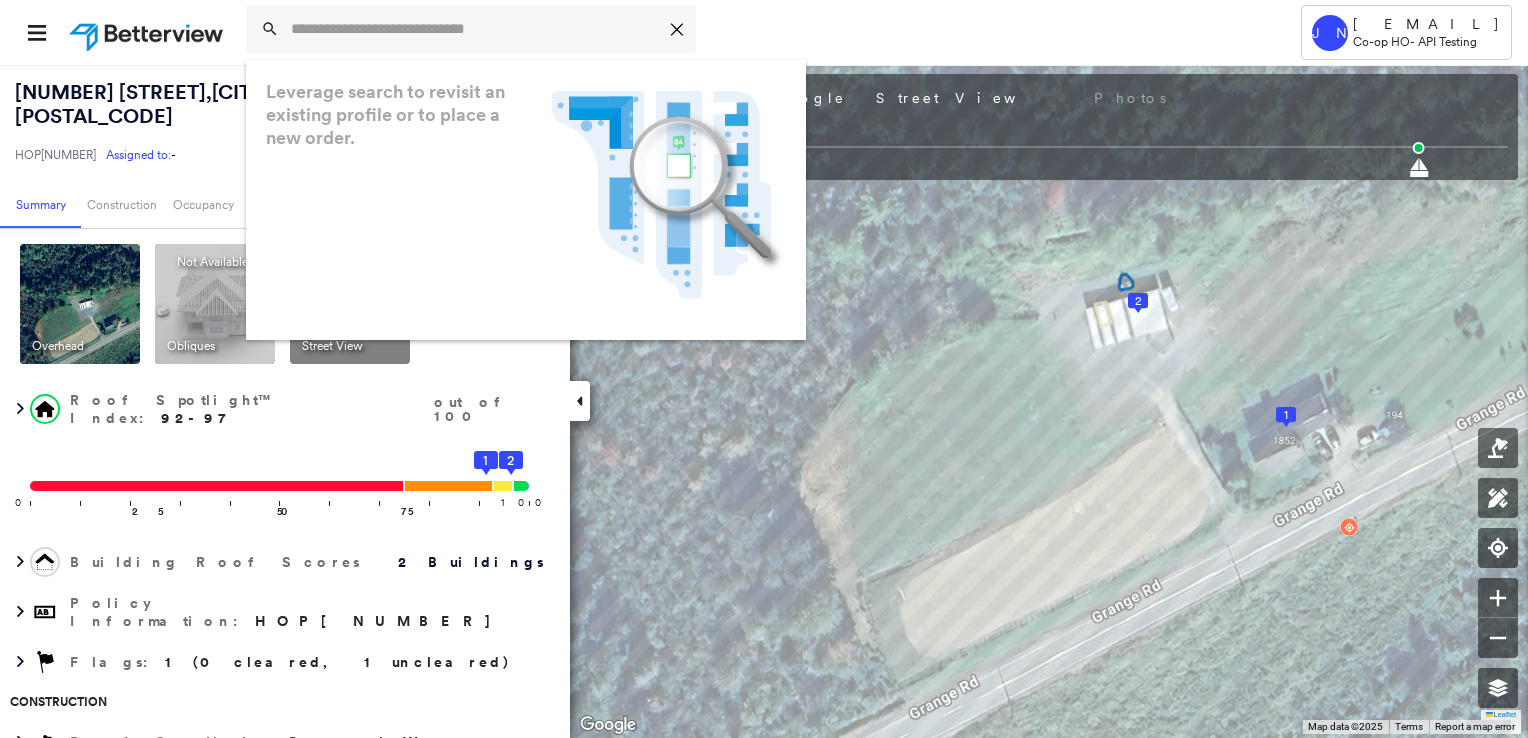 paste on "**********" 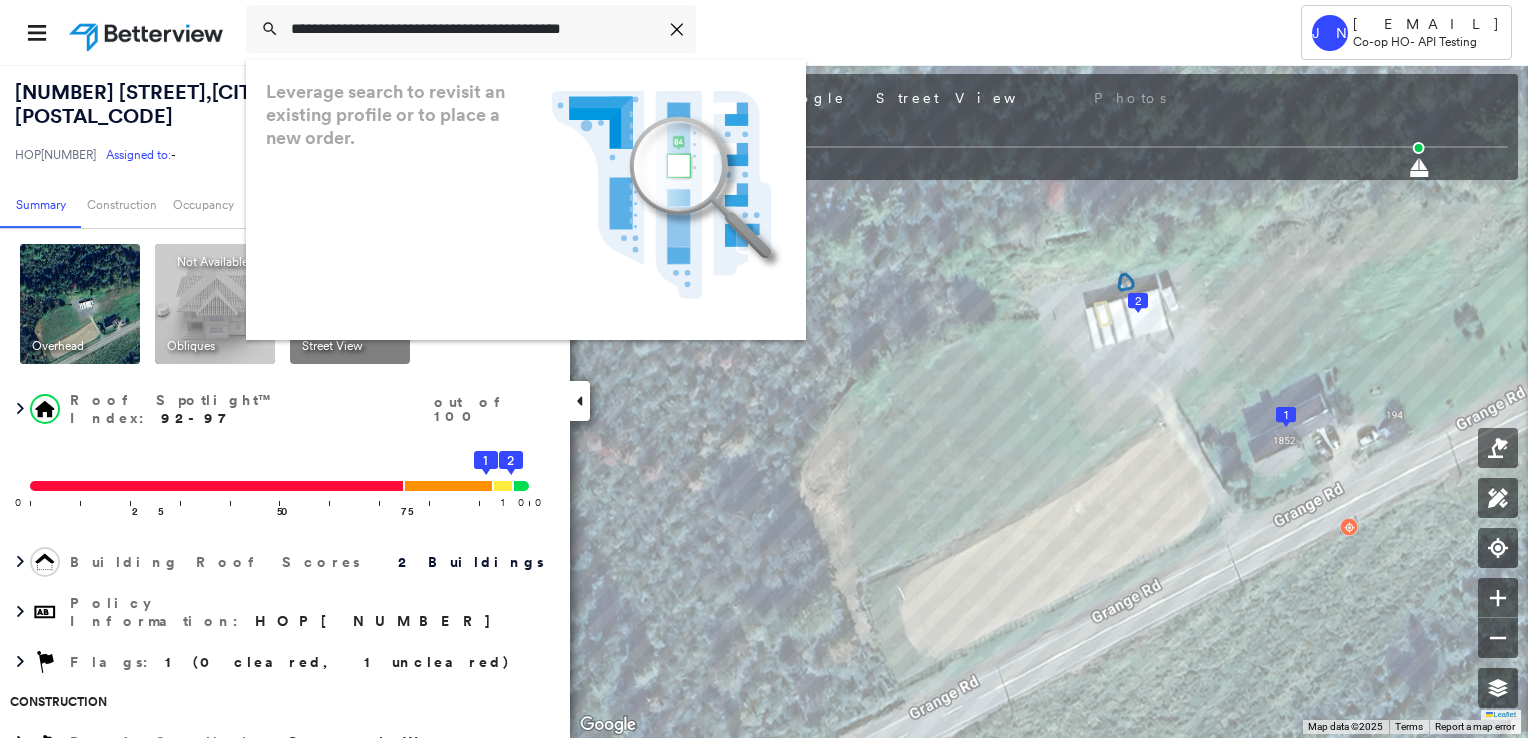 type on "**********" 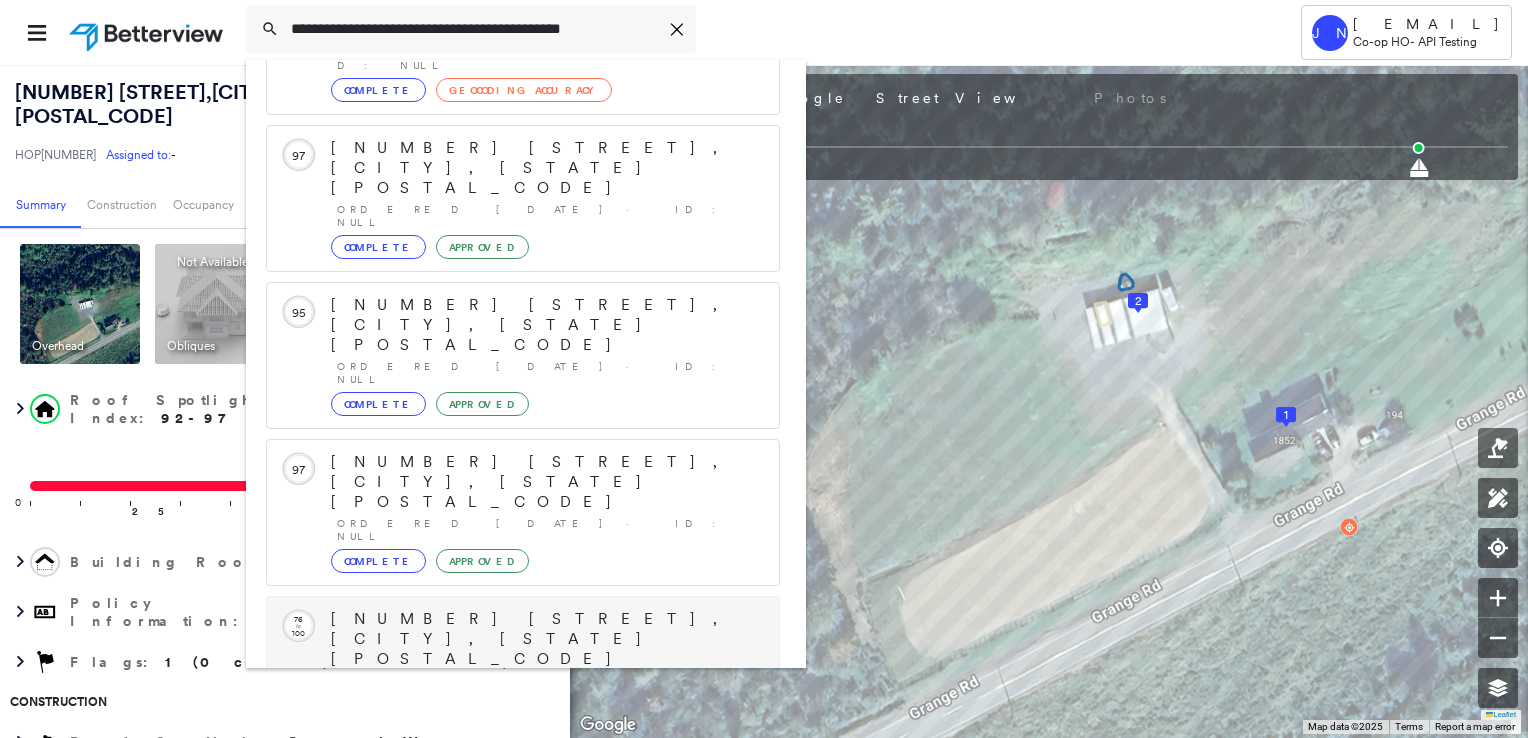 scroll, scrollTop: 252, scrollLeft: 0, axis: vertical 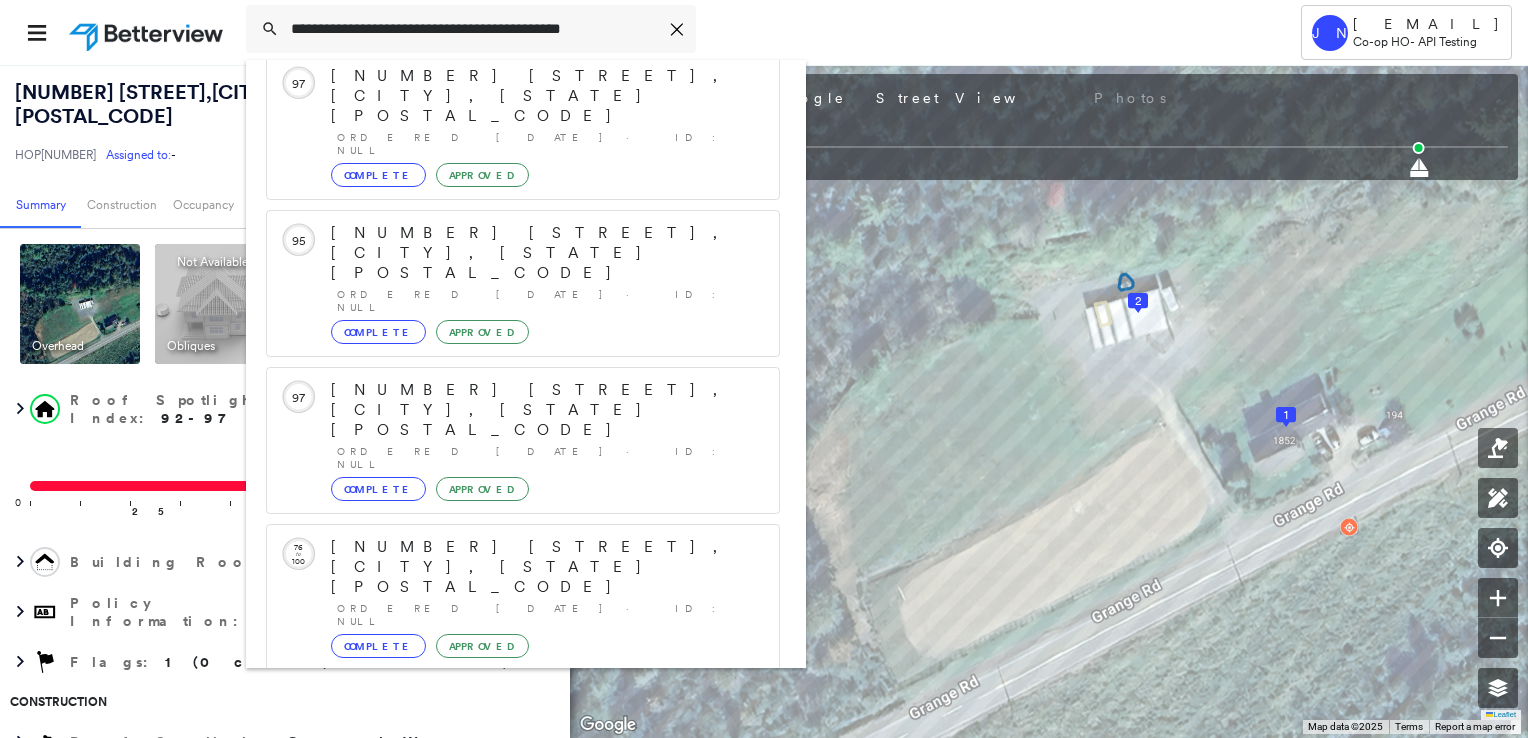 click on "[NUMBER] [STREET], [CITY], [STATE], USA" at bounding box center [501, 852] 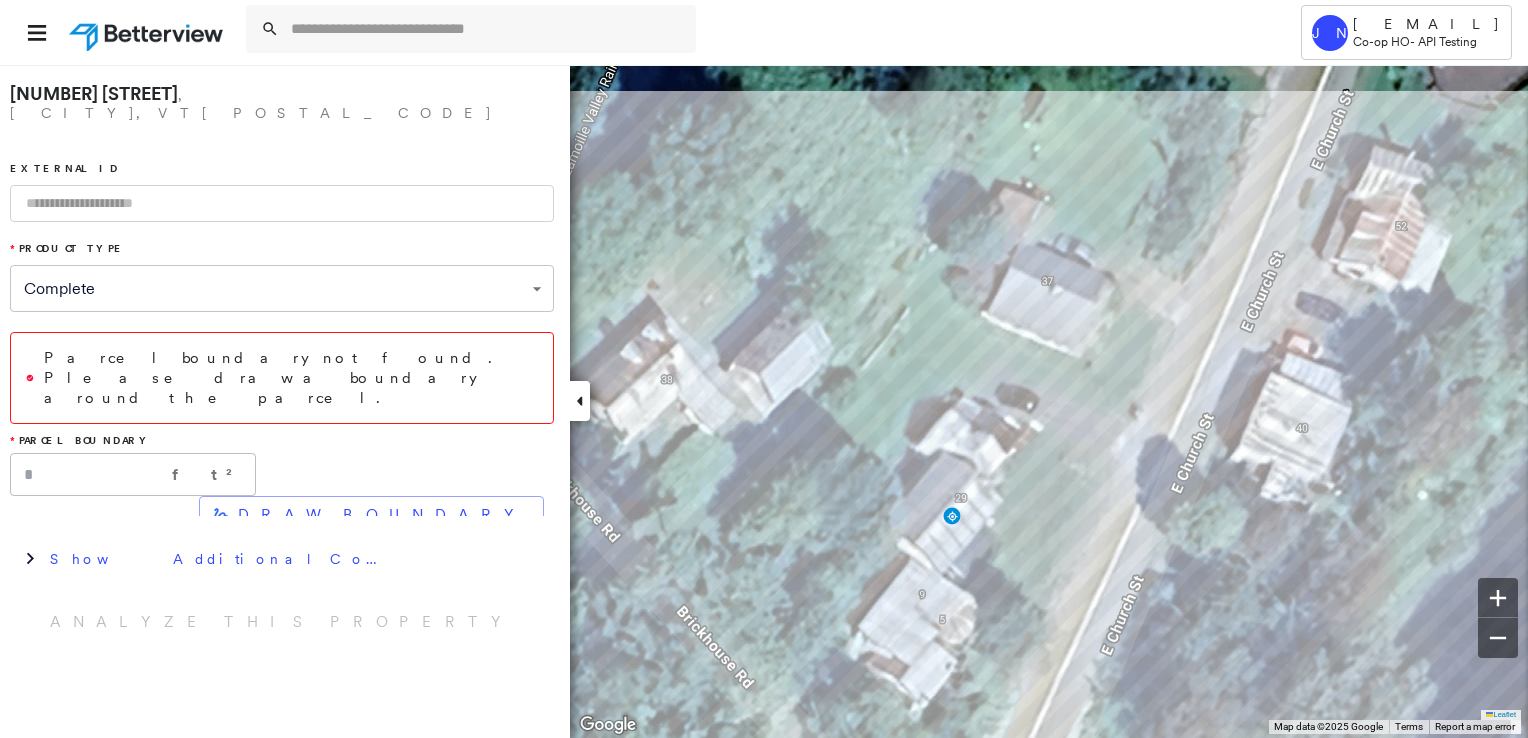 click on "**********" at bounding box center (764, 369) 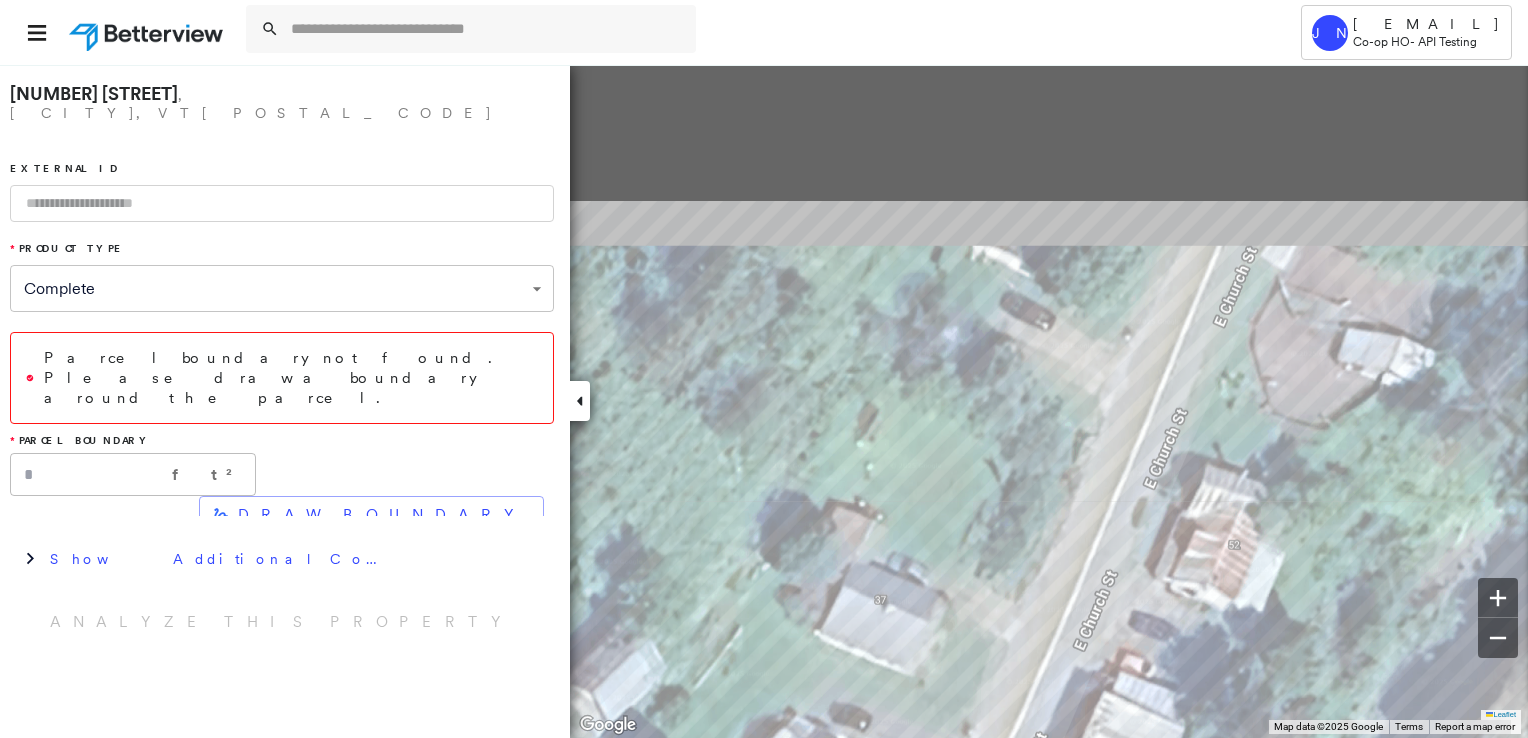 click on "**********" at bounding box center [764, 369] 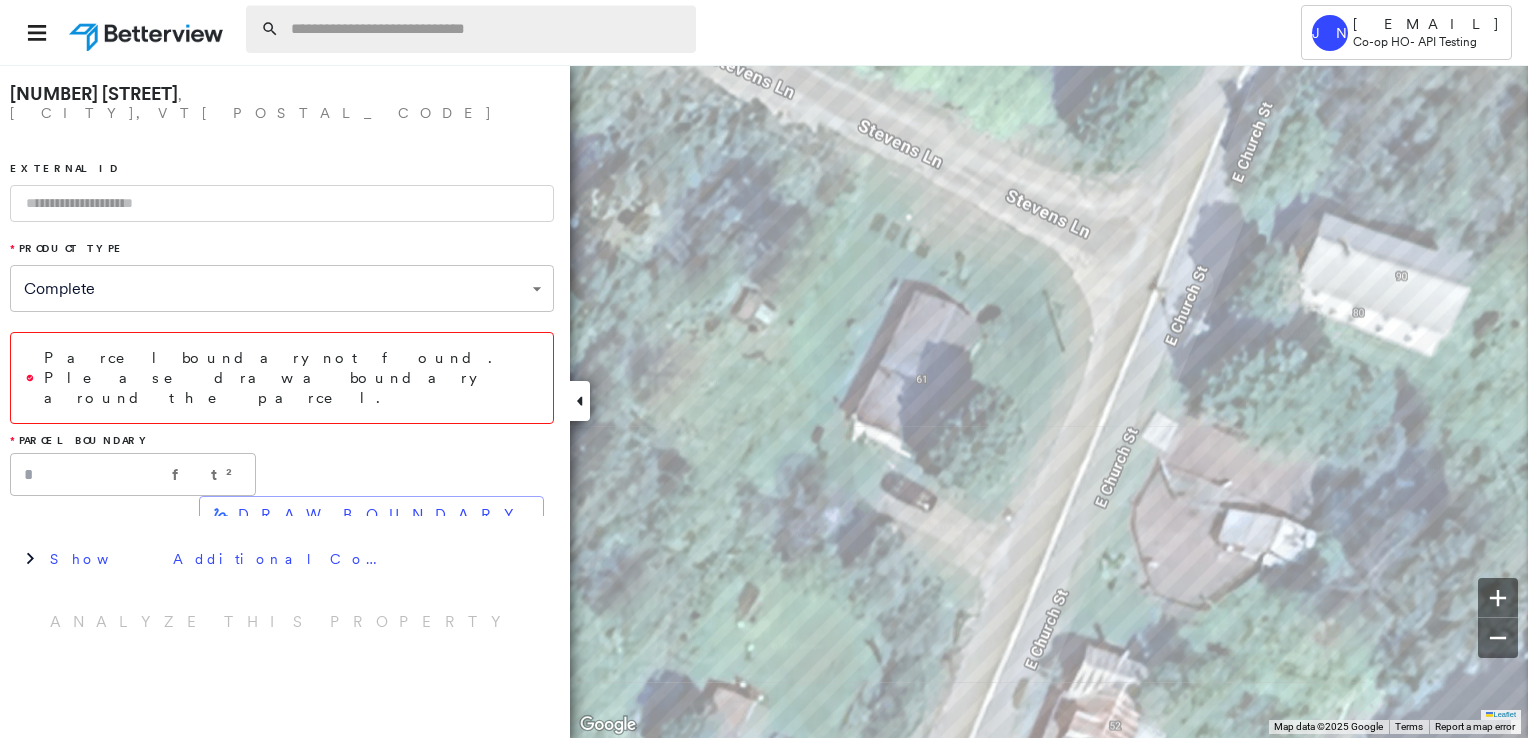 click at bounding box center (487, 29) 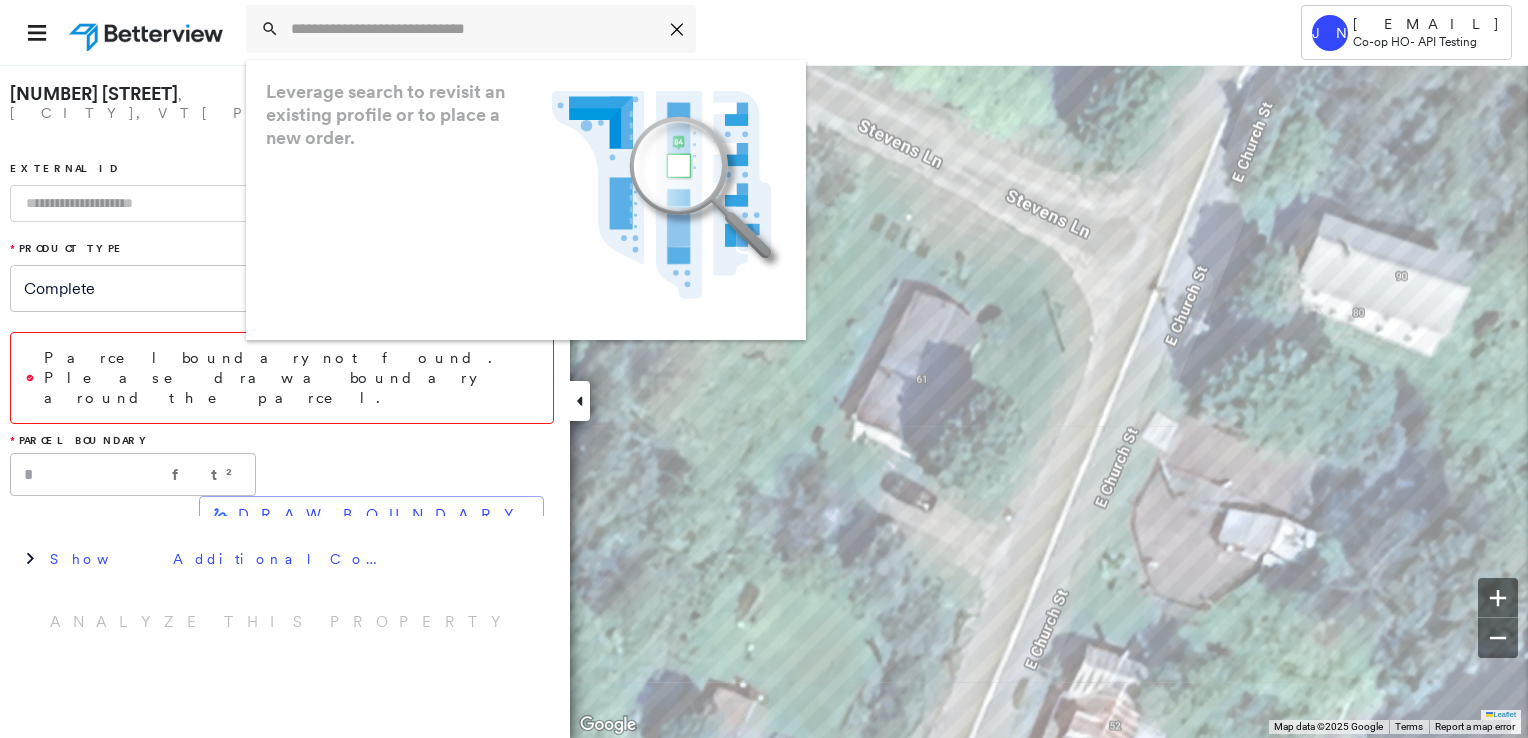 paste on "**********" 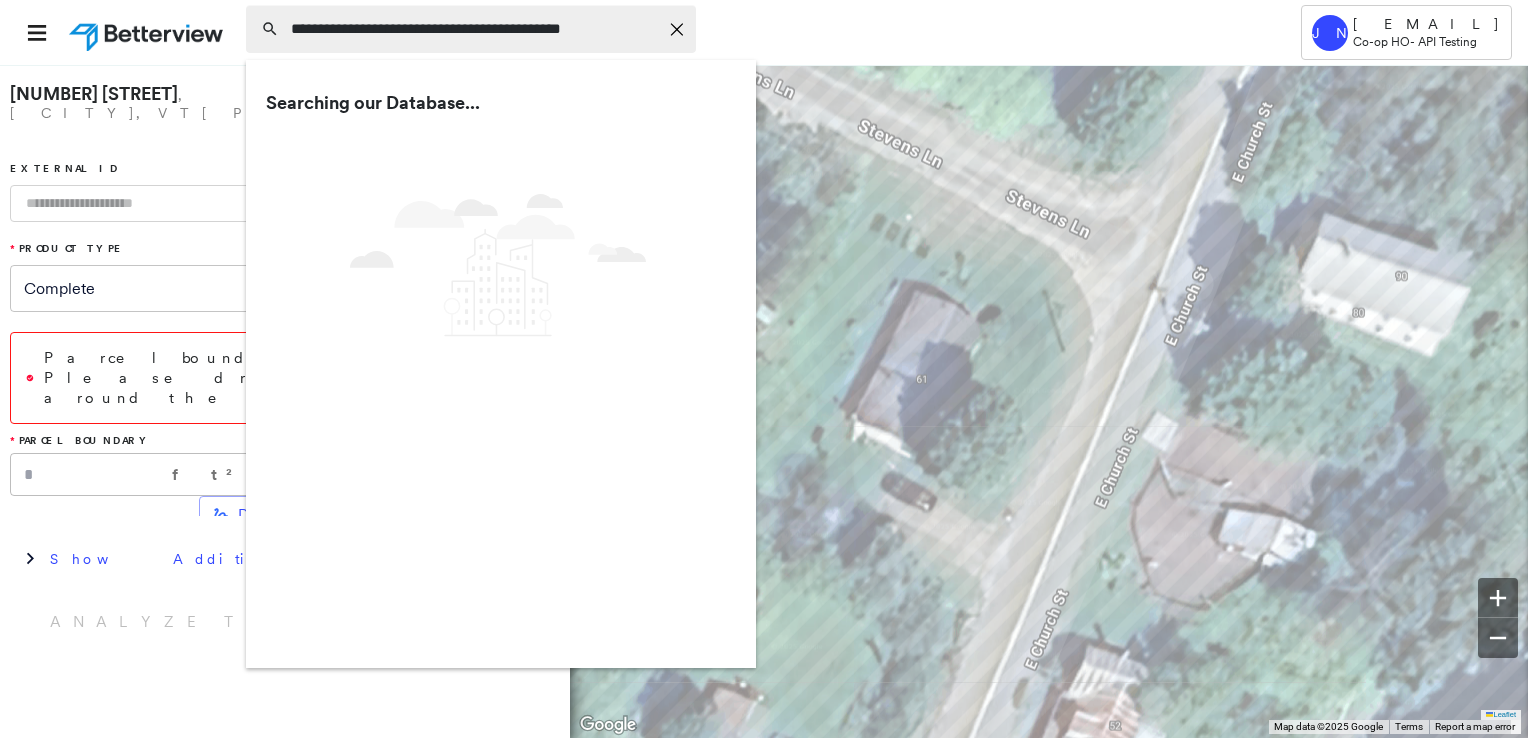 click on "**********" at bounding box center [474, 29] 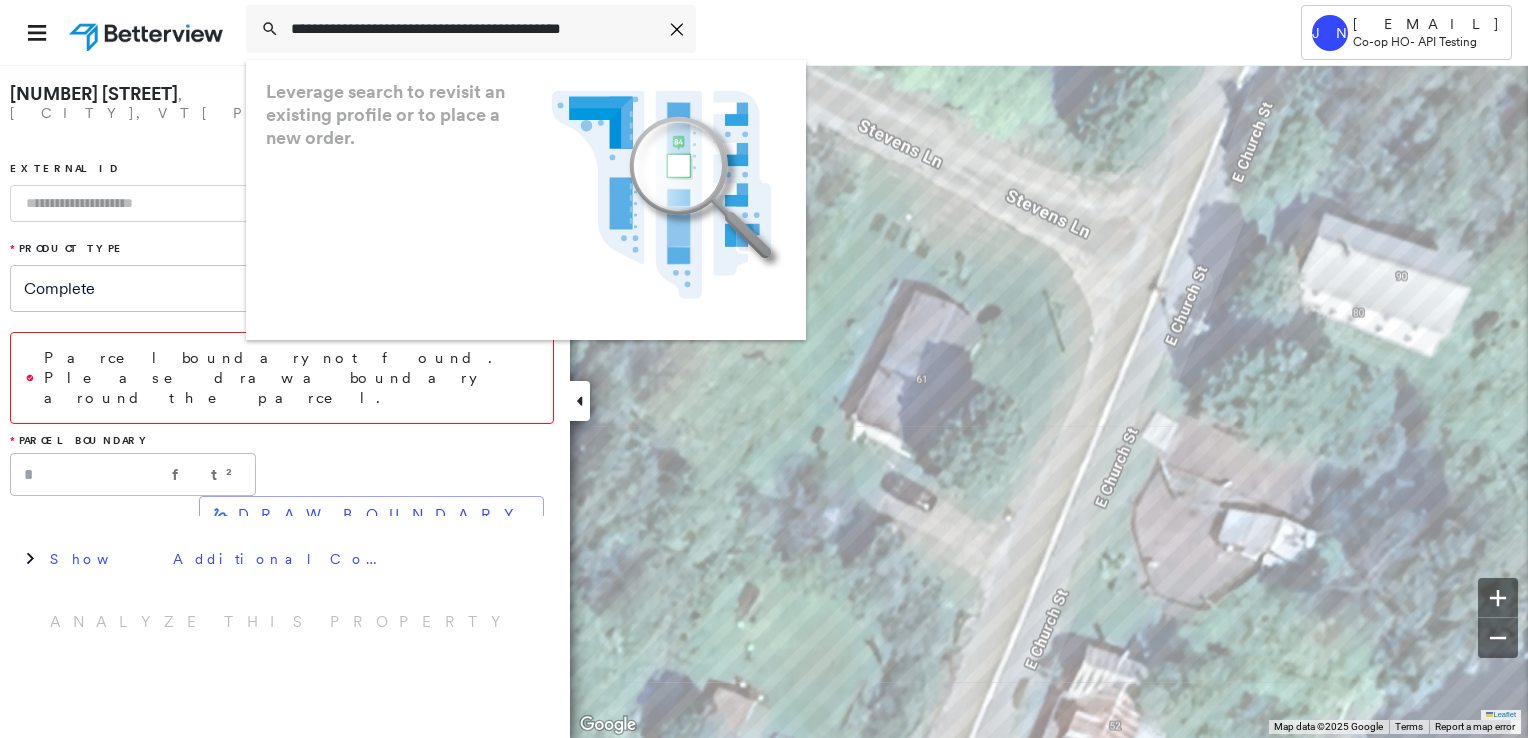 type on "**********" 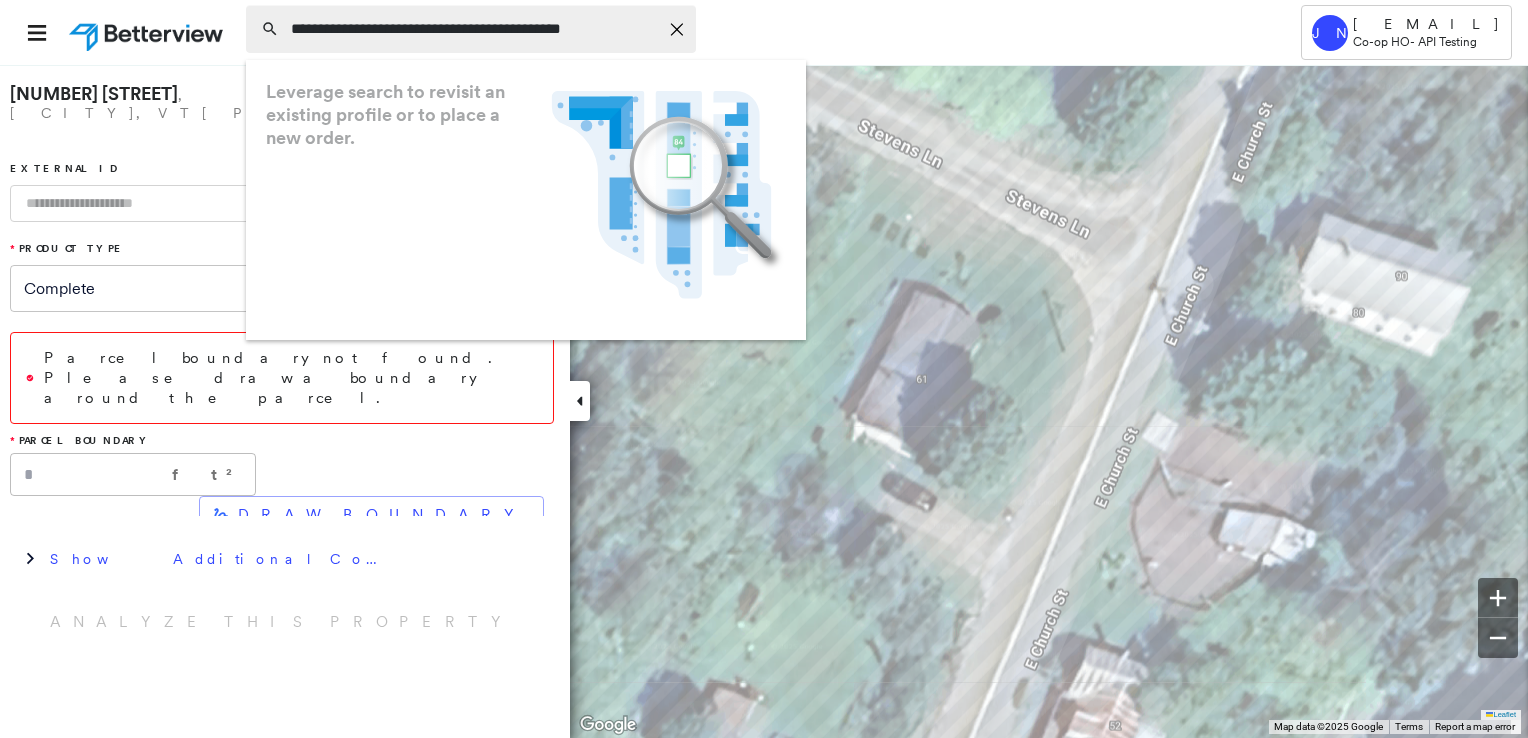 click on "**********" at bounding box center [474, 29] 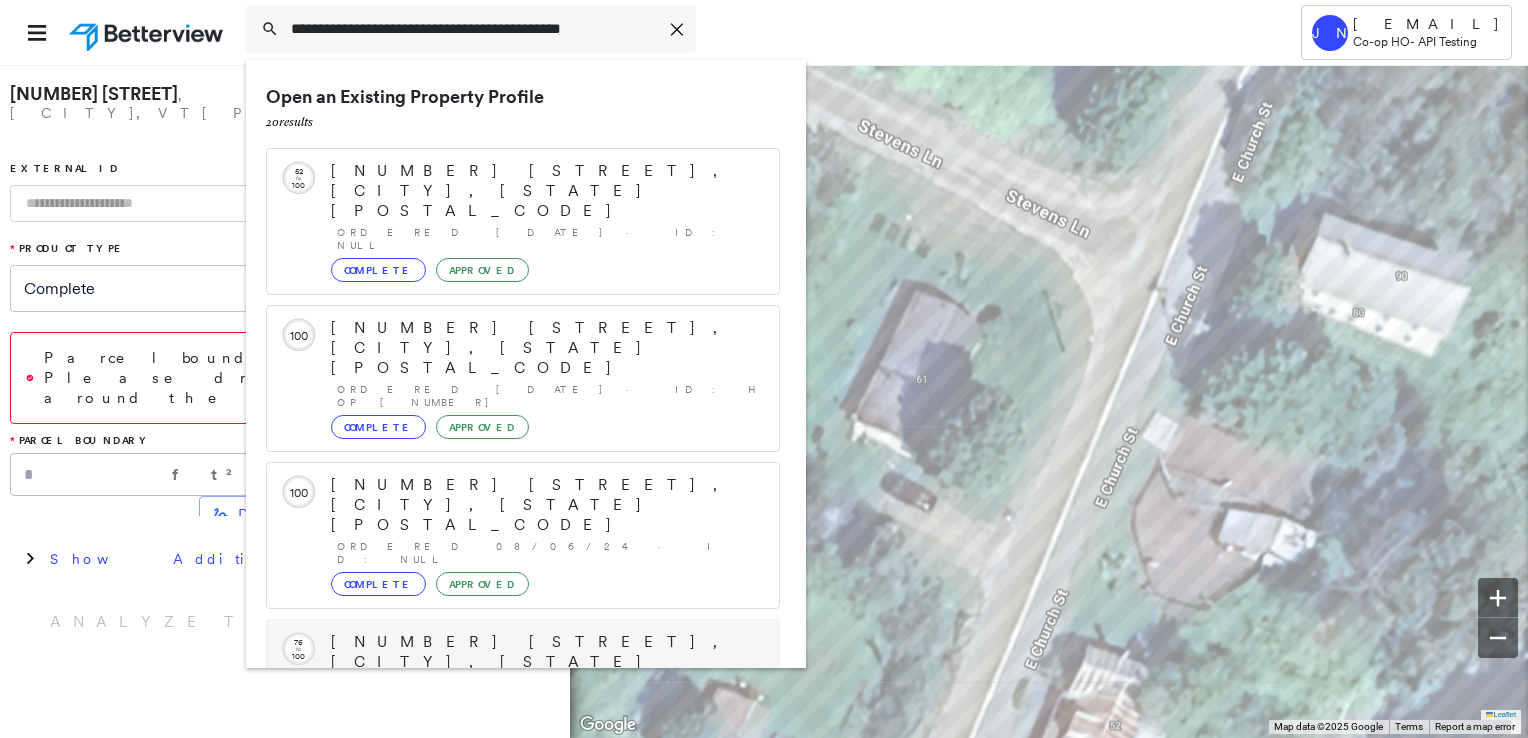 scroll, scrollTop: 208, scrollLeft: 0, axis: vertical 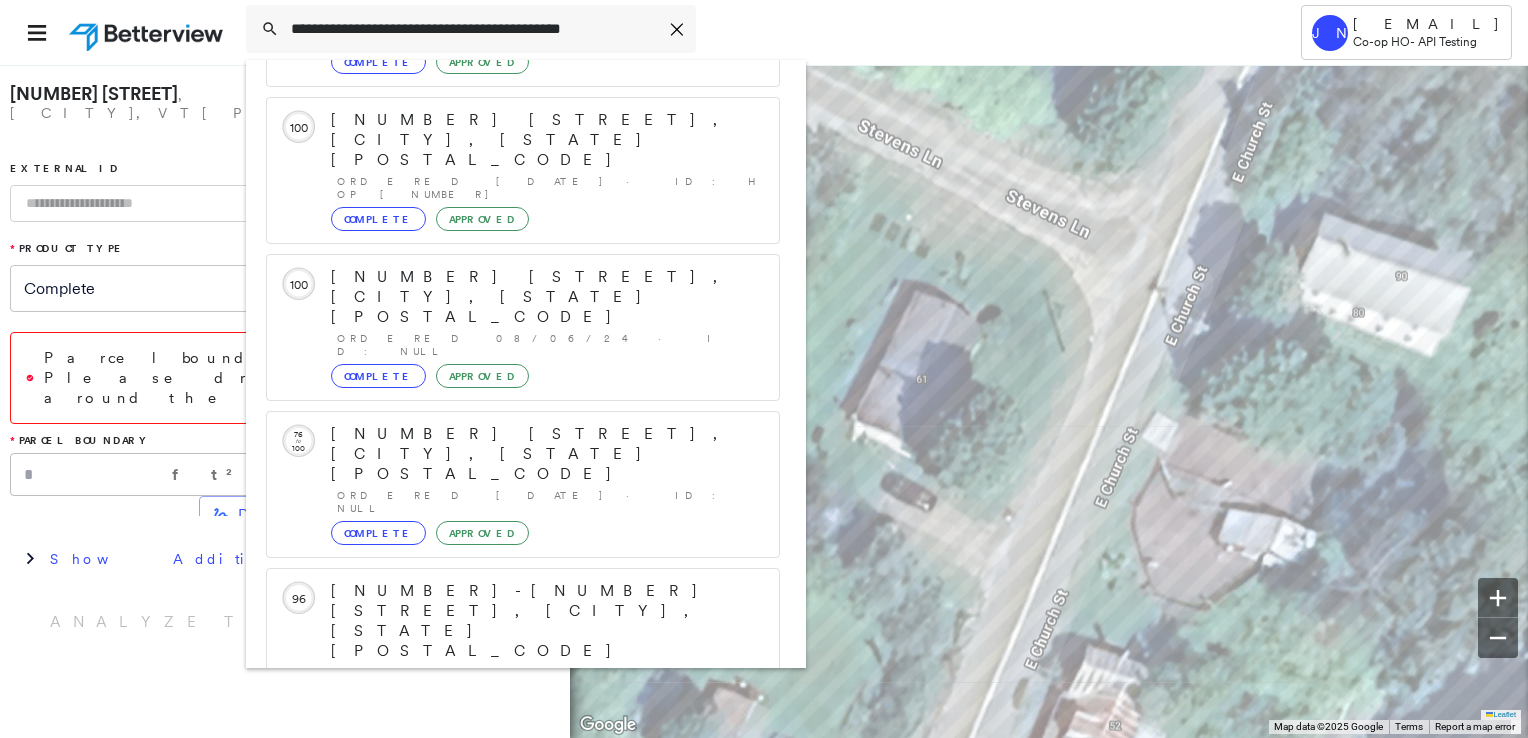 click on "[NUMBER] [STREET], [CITY], [STATE]" at bounding box center (501, 916) 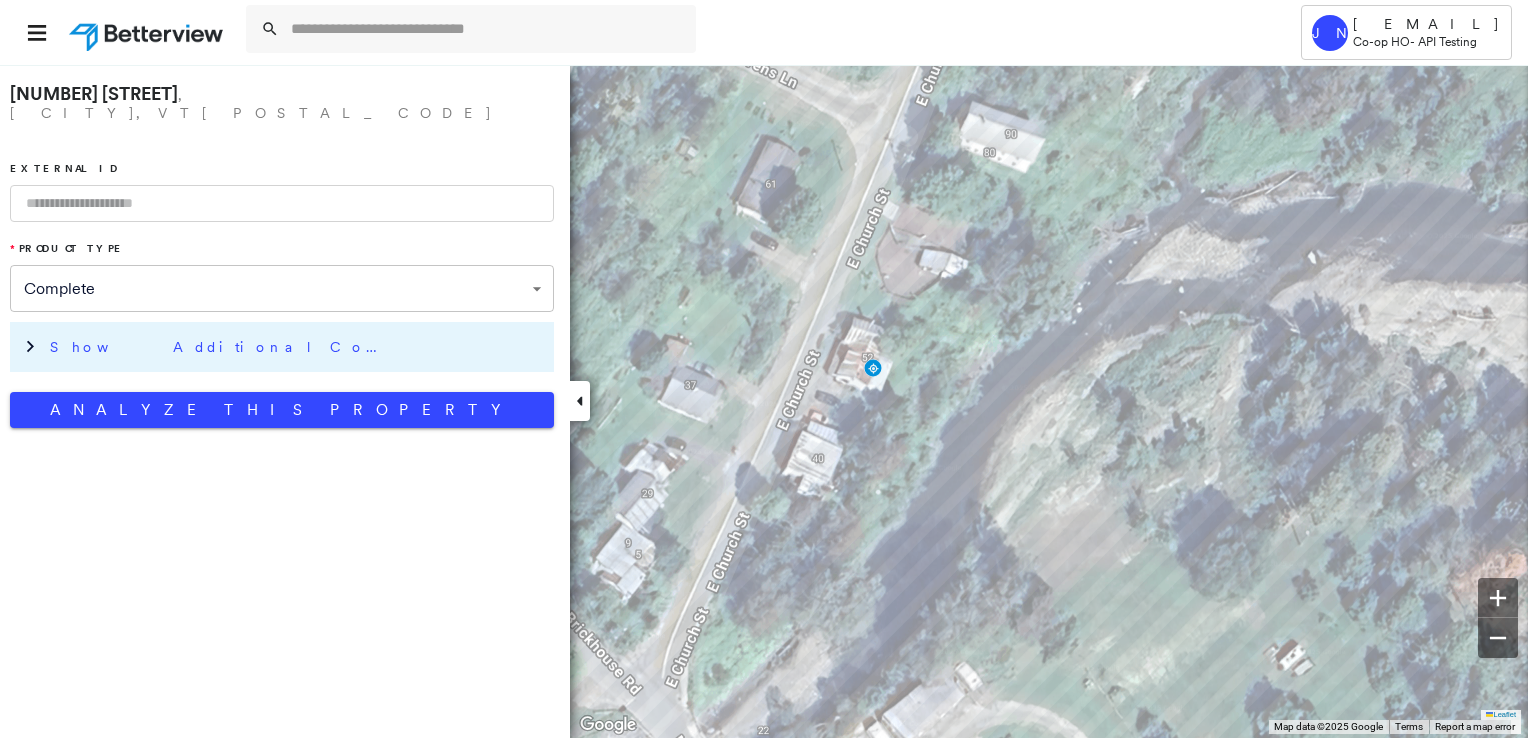 click on "Show Additional Company Data" at bounding box center [220, 347] 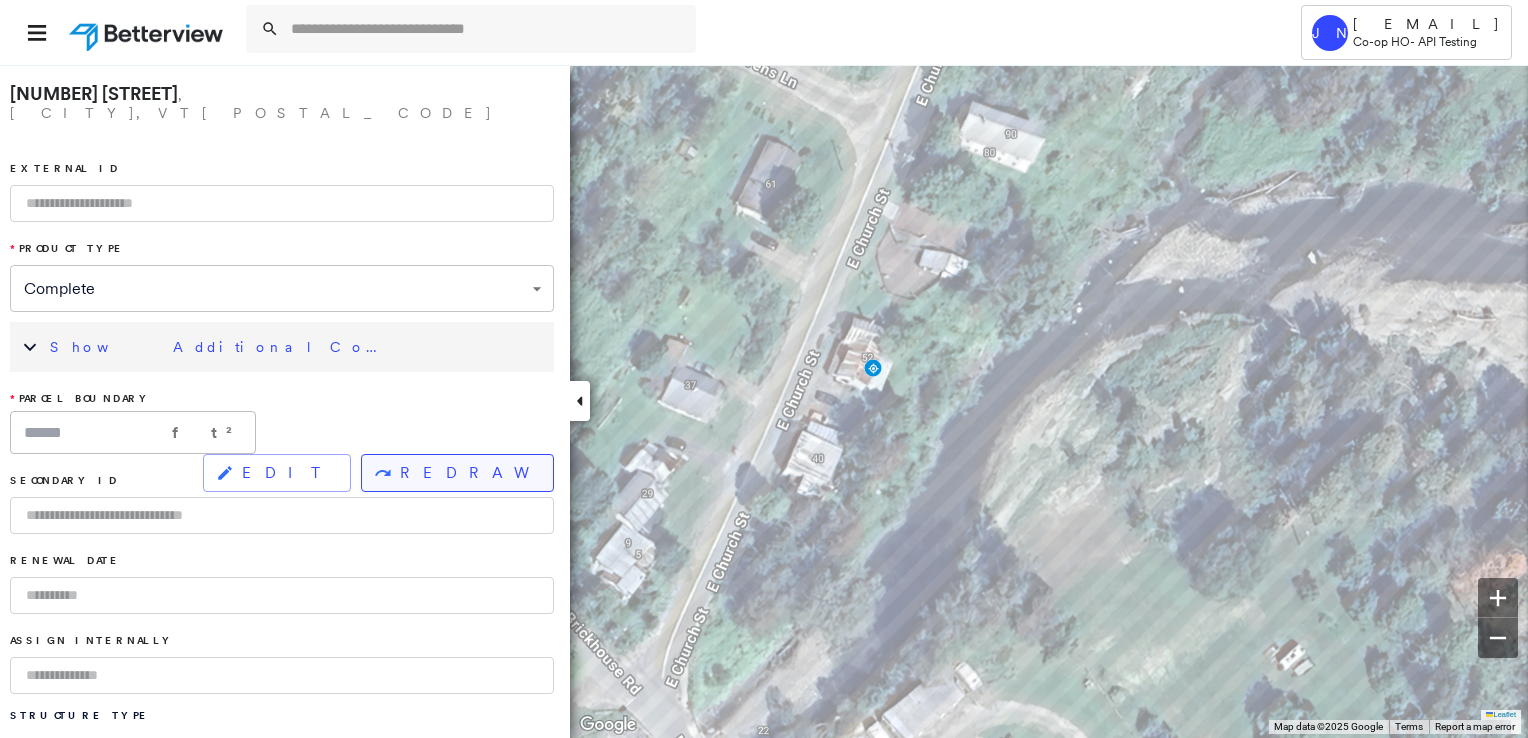 click on "REDRAW" at bounding box center [457, 473] 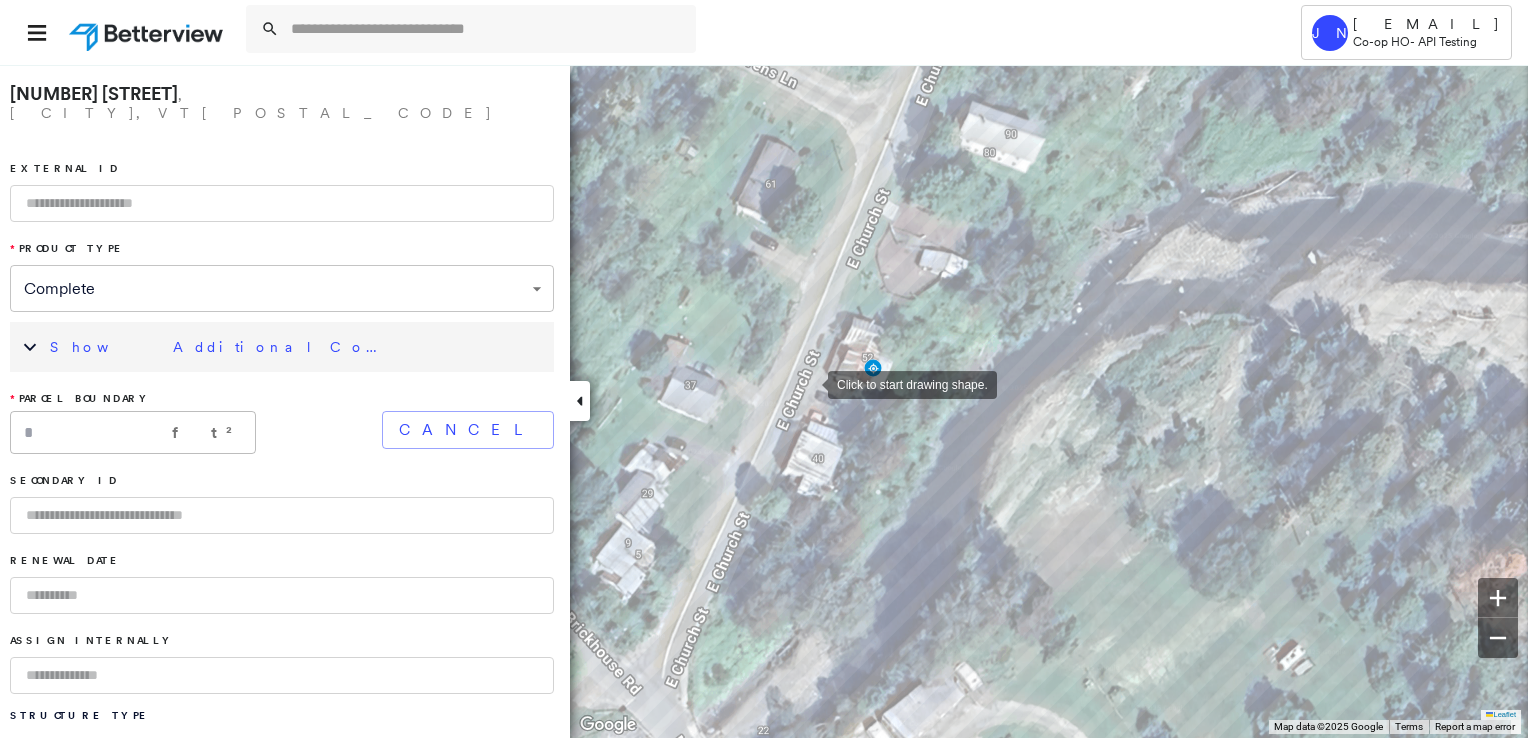 click at bounding box center (808, 383) 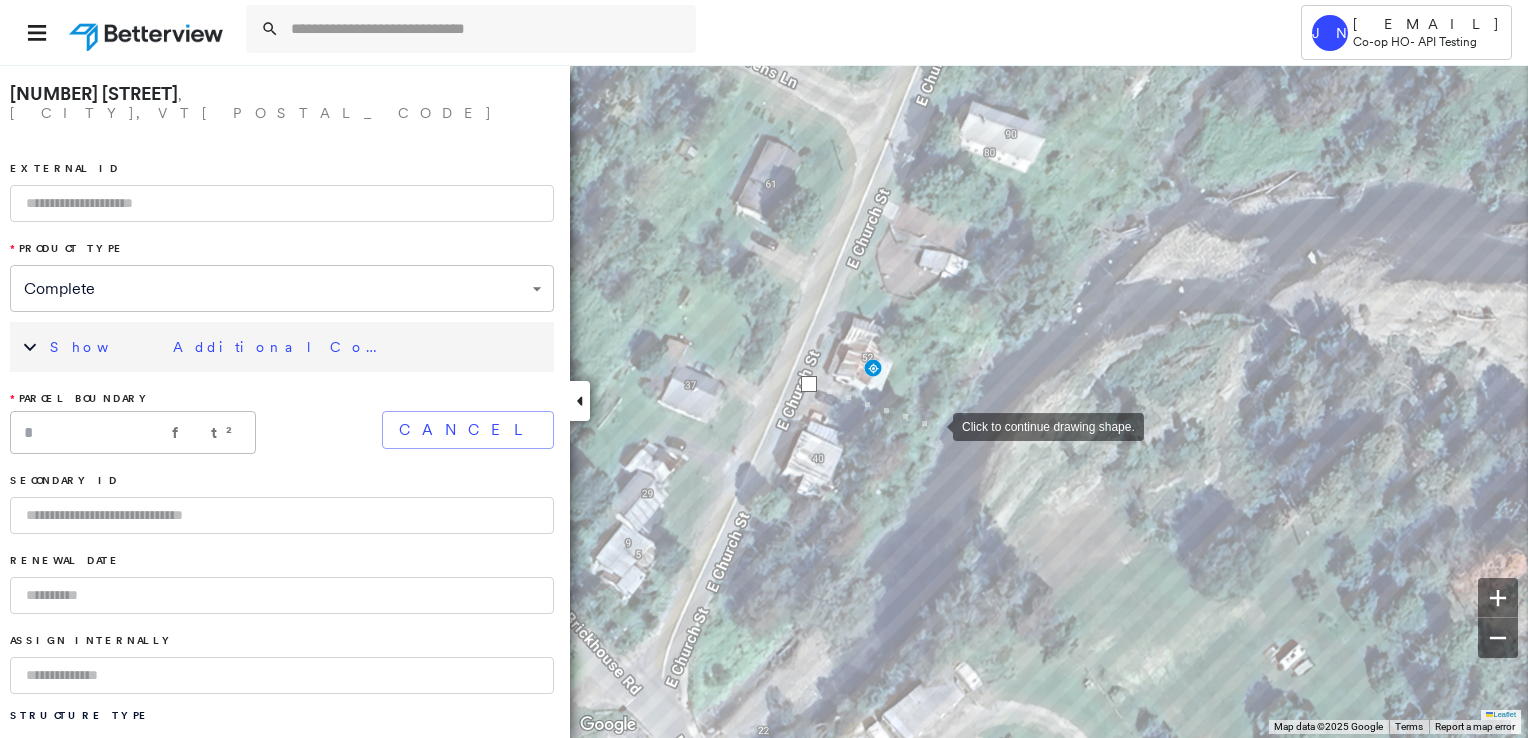 click at bounding box center (933, 425) 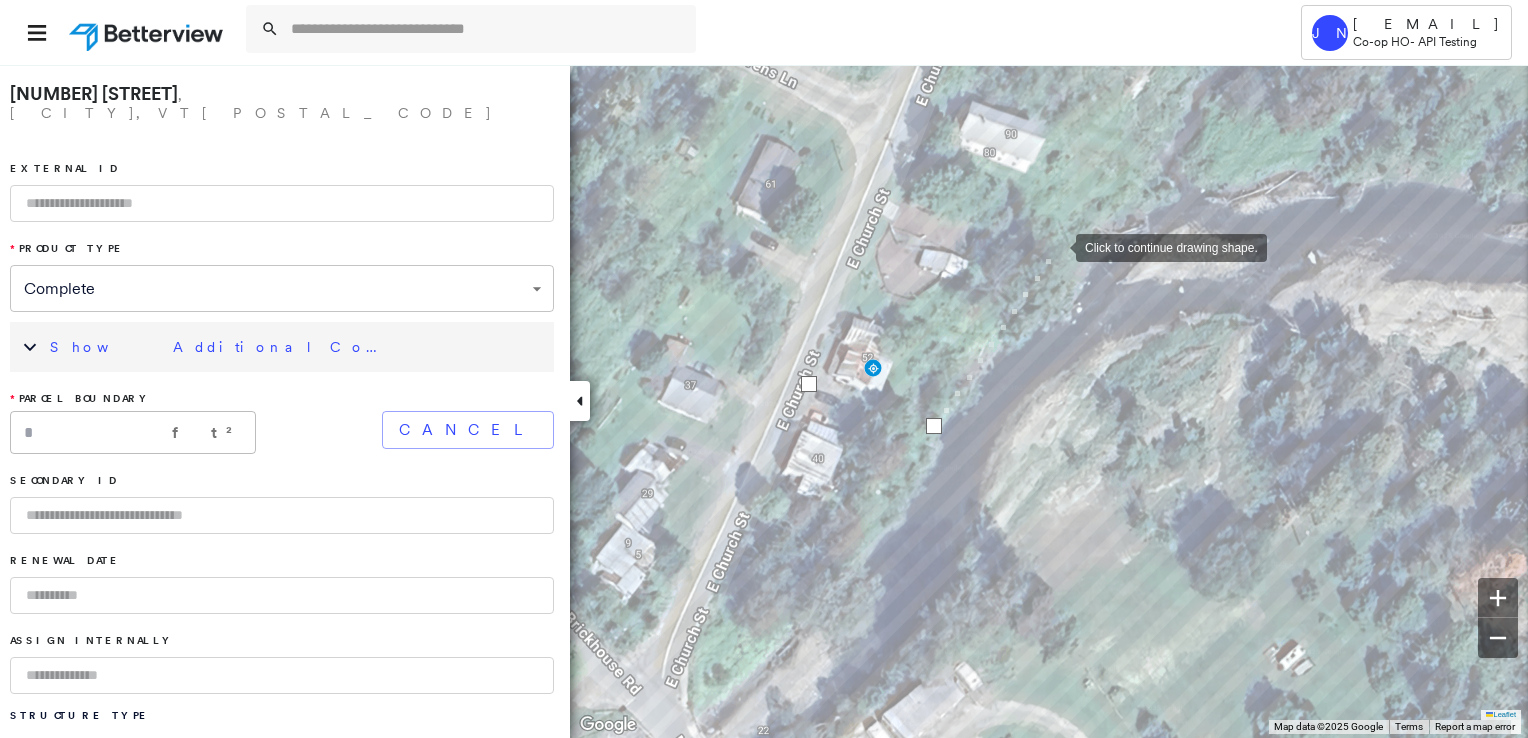 click at bounding box center (1056, 246) 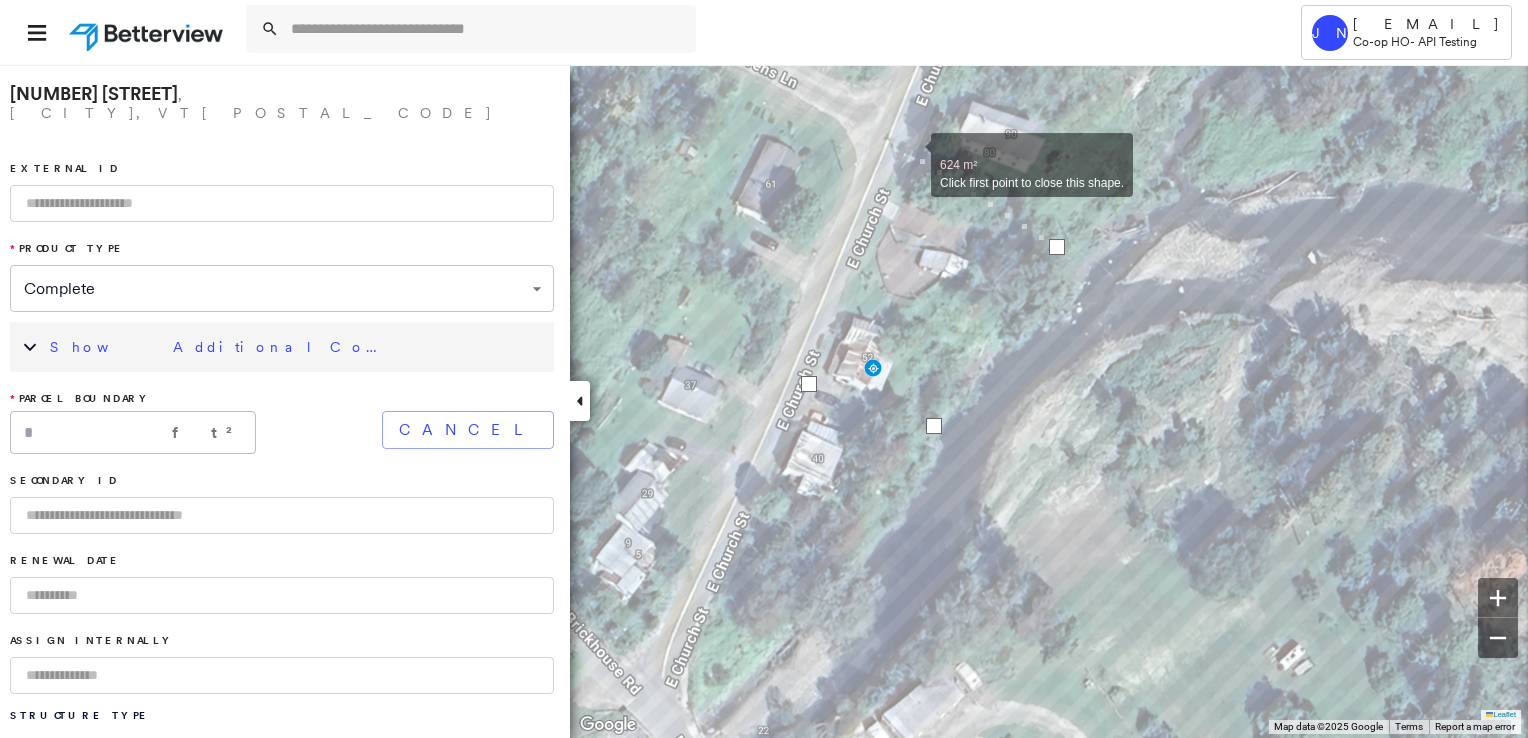 click at bounding box center [911, 154] 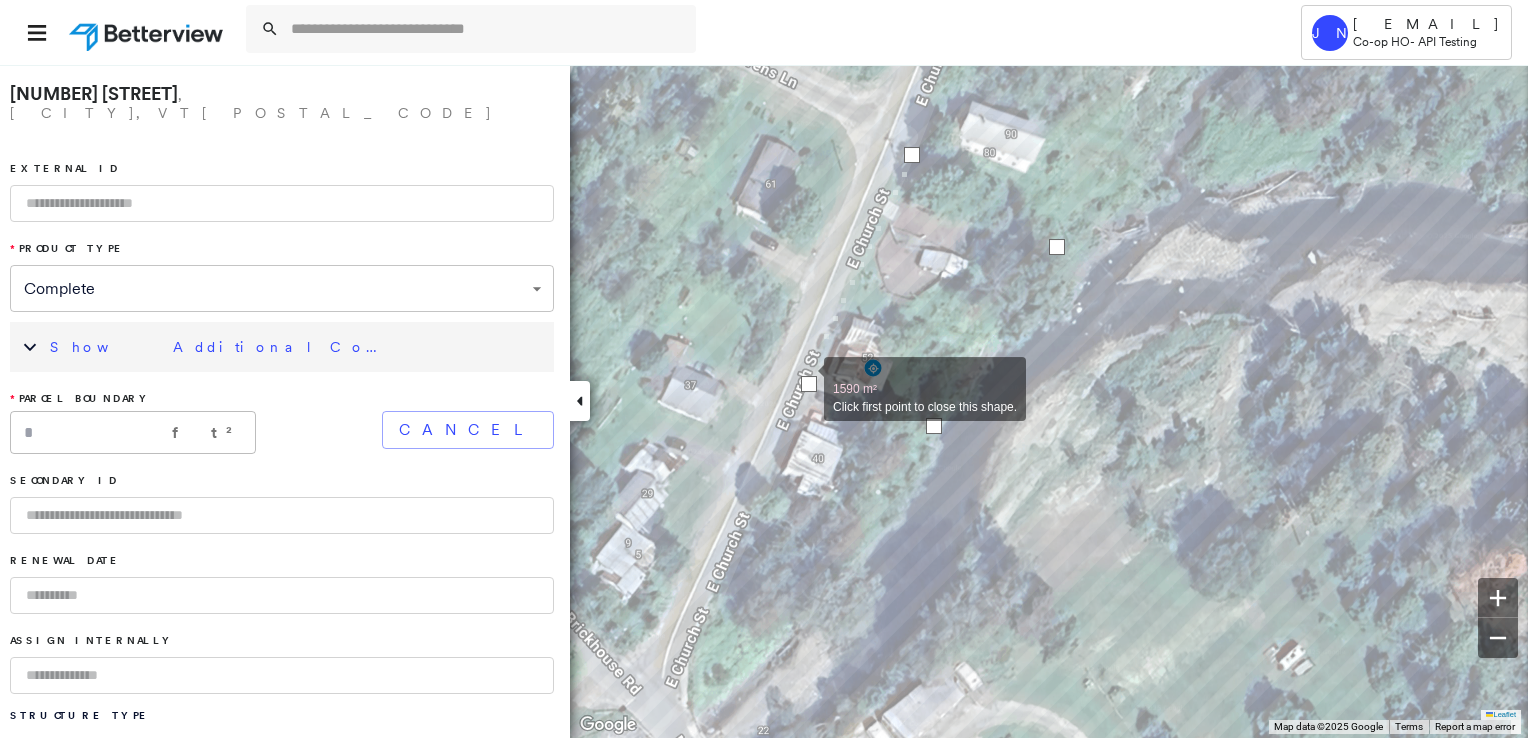 click at bounding box center [809, 384] 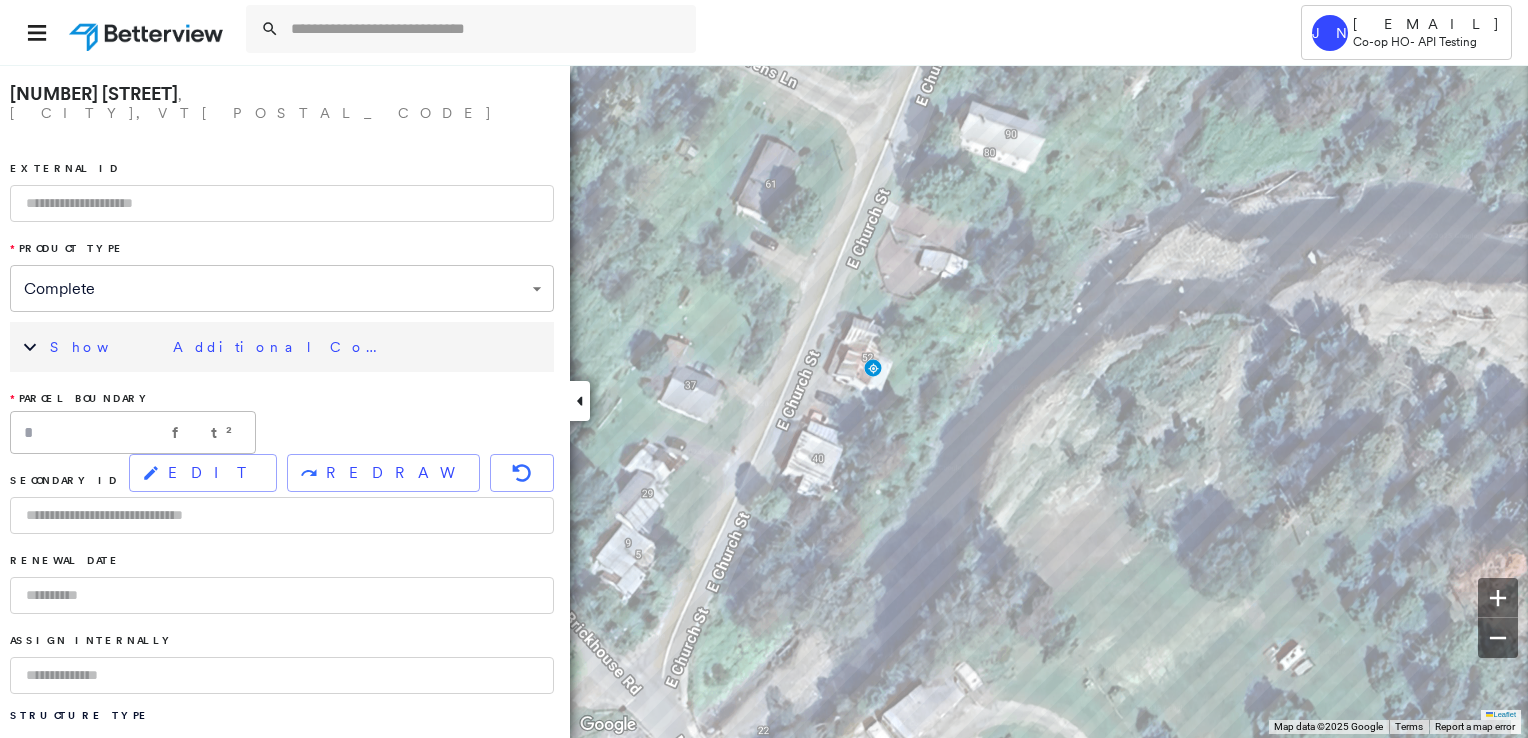 type on "******" 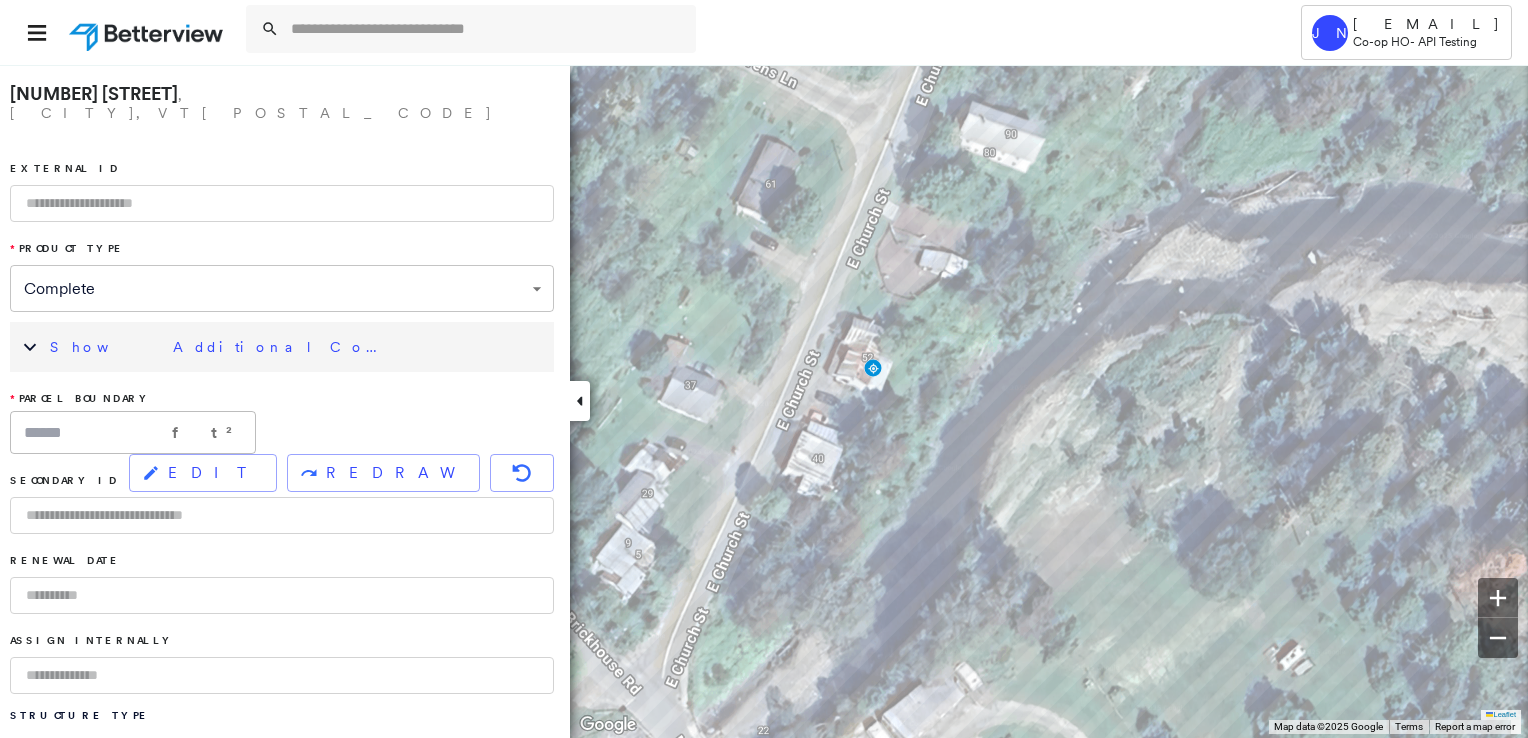 click at bounding box center (282, 203) 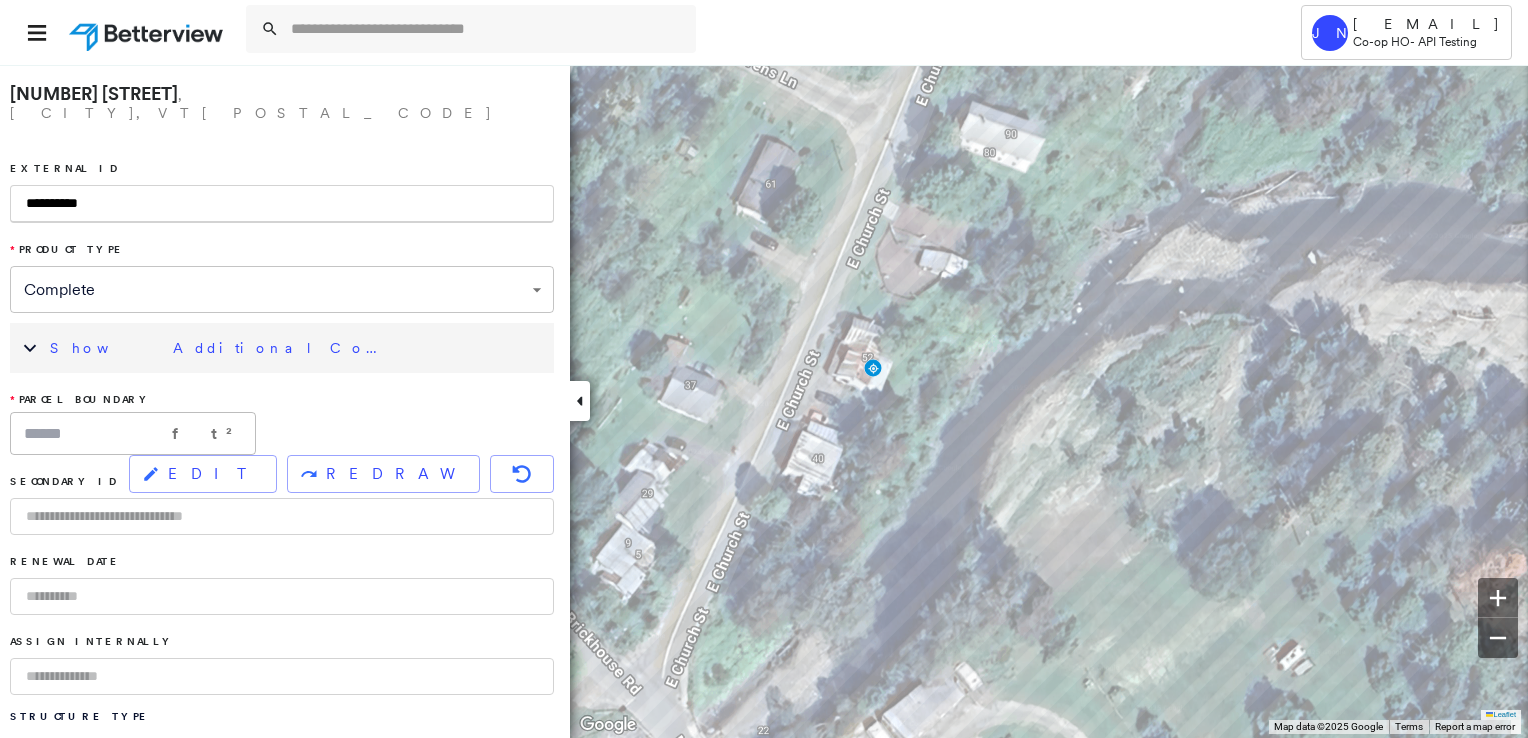 type on "**********" 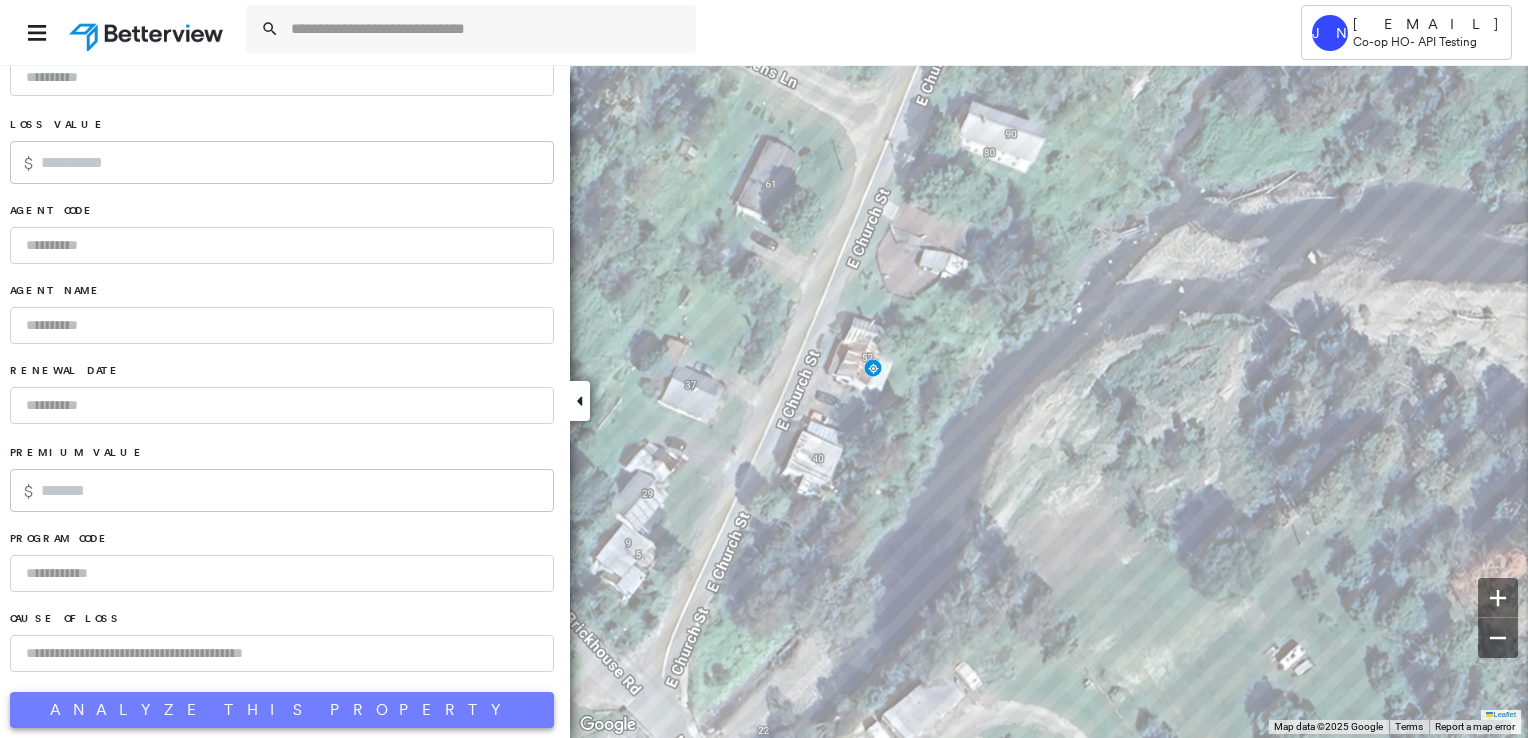 scroll, scrollTop: 1301, scrollLeft: 0, axis: vertical 